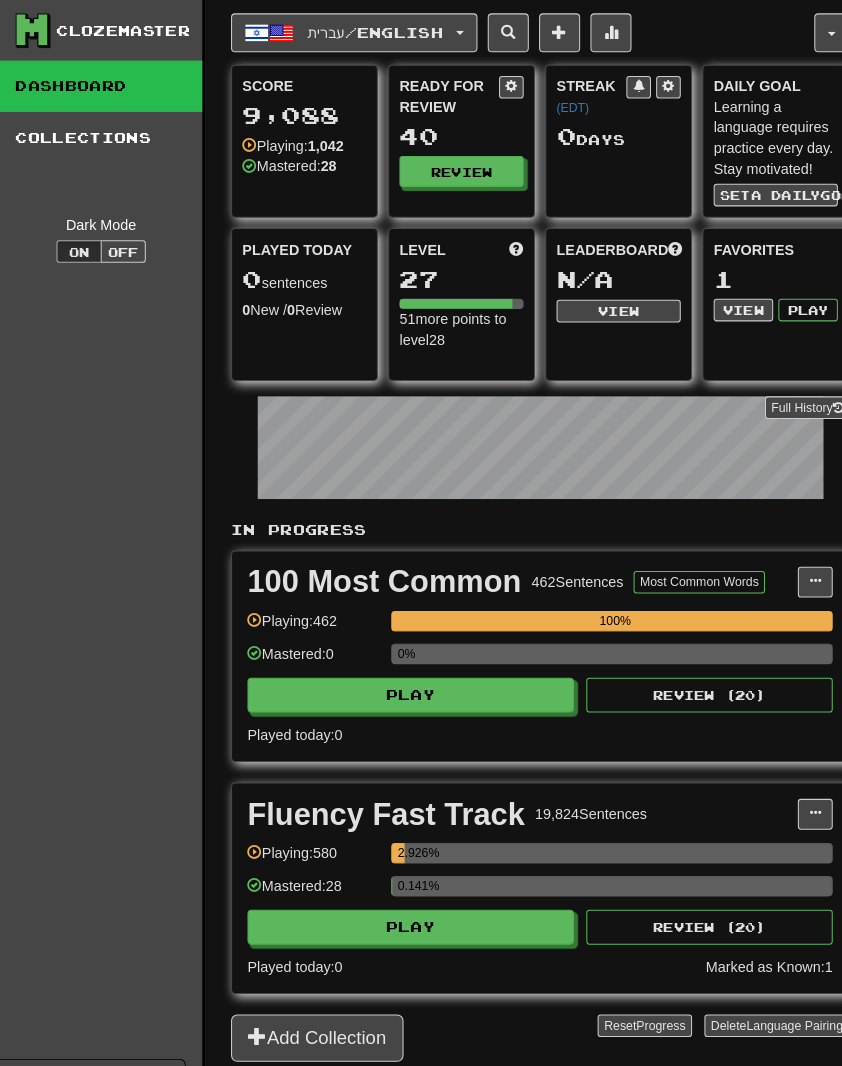 scroll, scrollTop: 3, scrollLeft: 0, axis: vertical 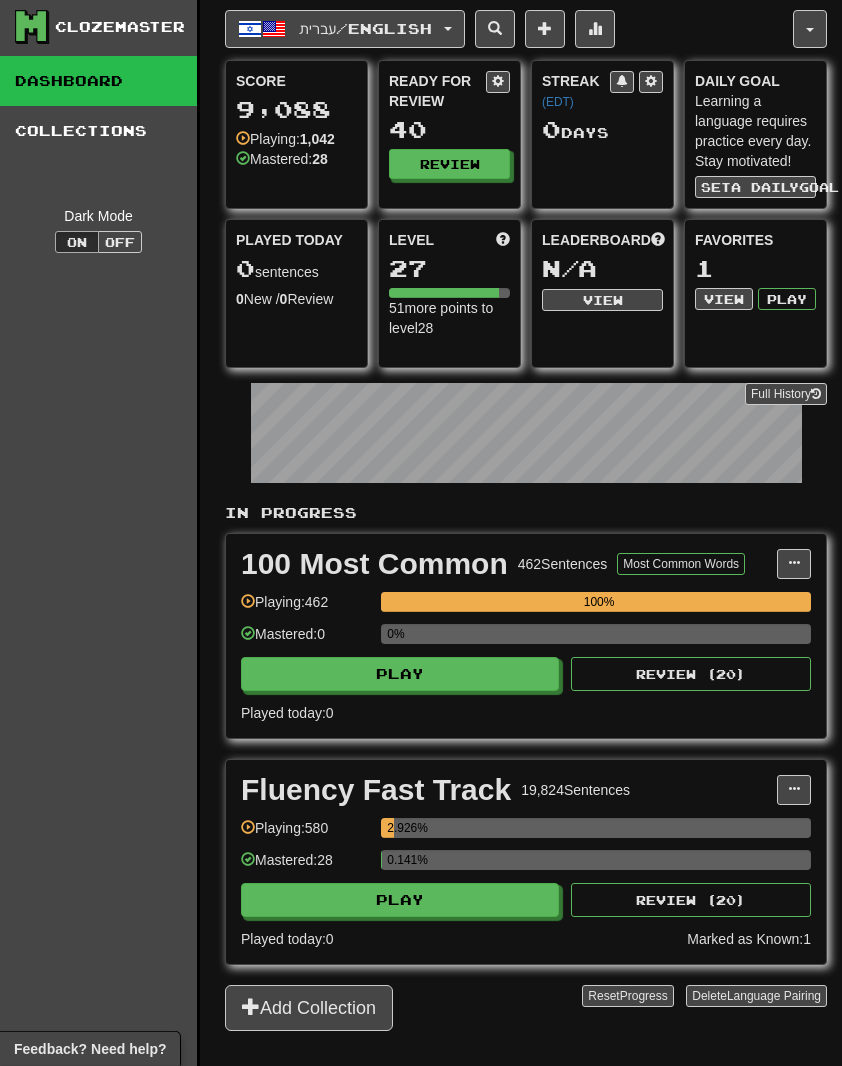 click on "Play" at bounding box center (400, 900) 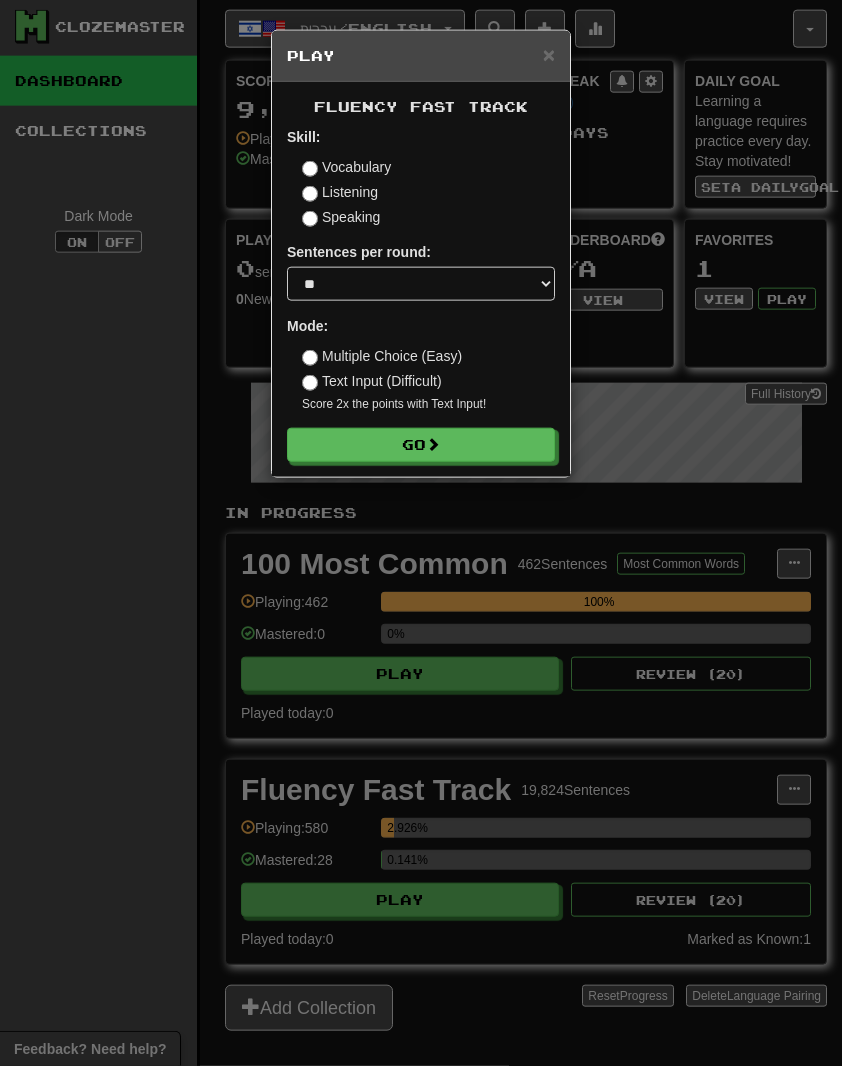click on "Score 2x the points with Text Input !" at bounding box center [428, 404] 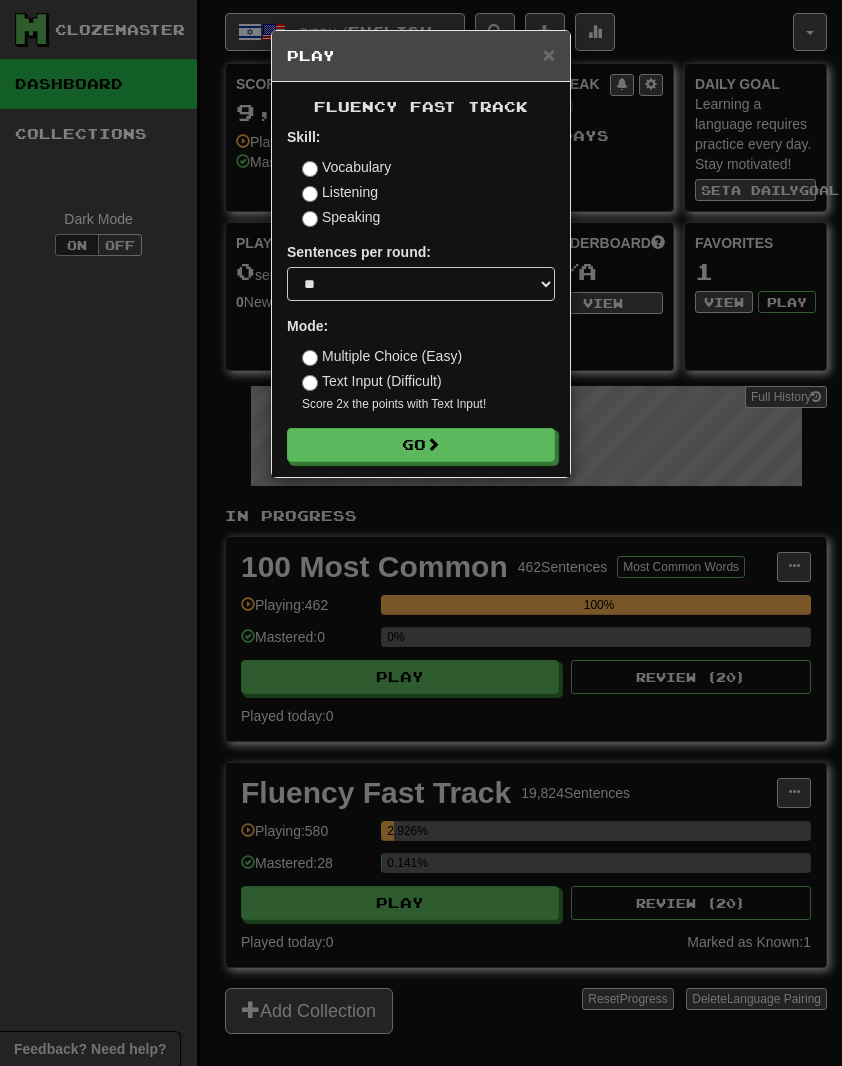 click on "Go" at bounding box center [421, 445] 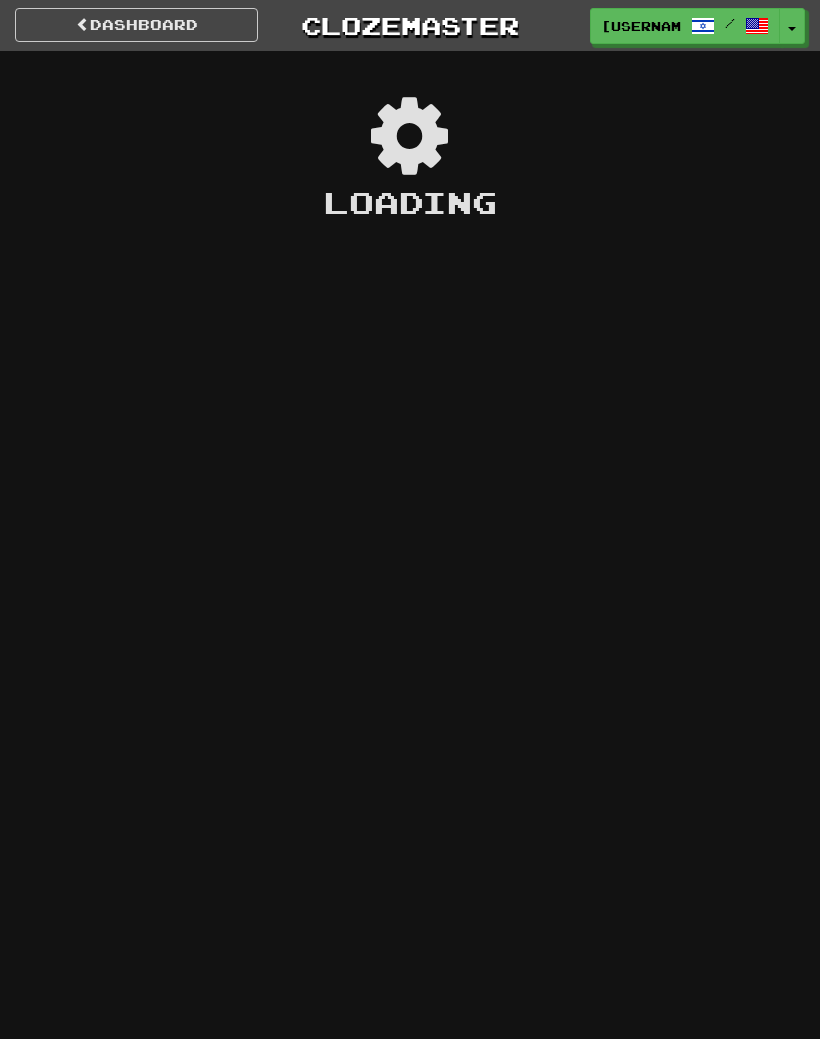 scroll, scrollTop: 0, scrollLeft: 0, axis: both 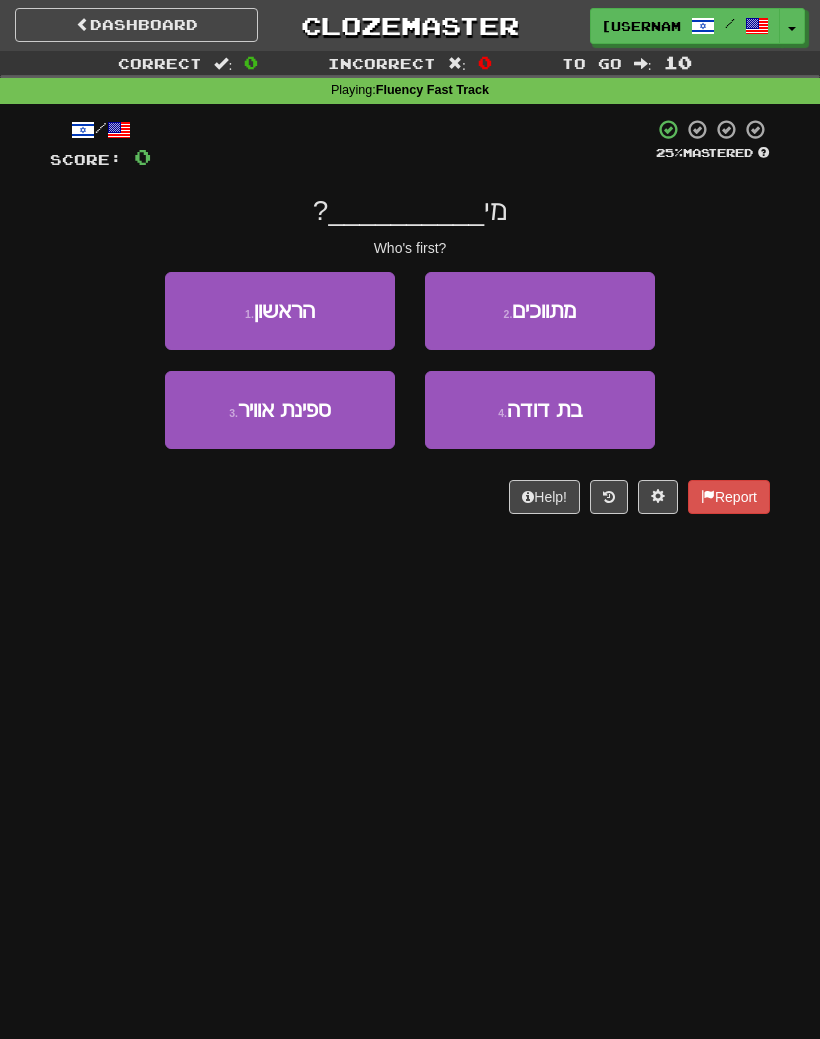 click on "1 .  הראשון" at bounding box center [280, 311] 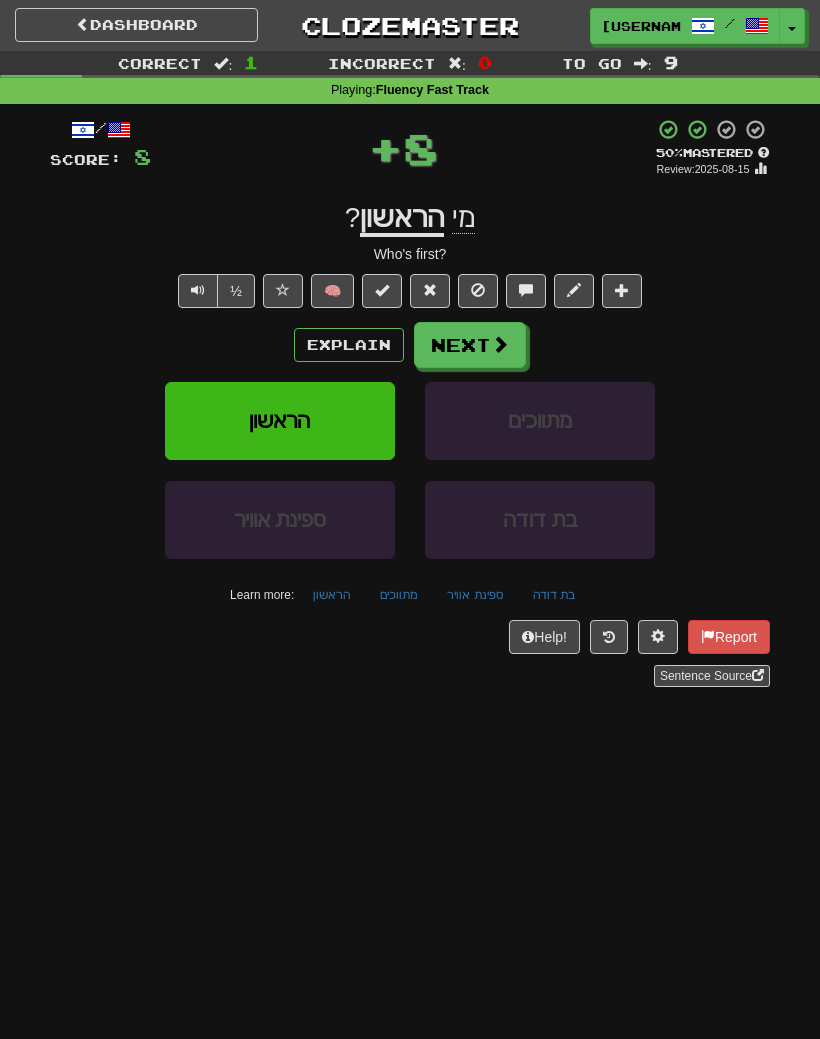 click on "Next" at bounding box center (470, 345) 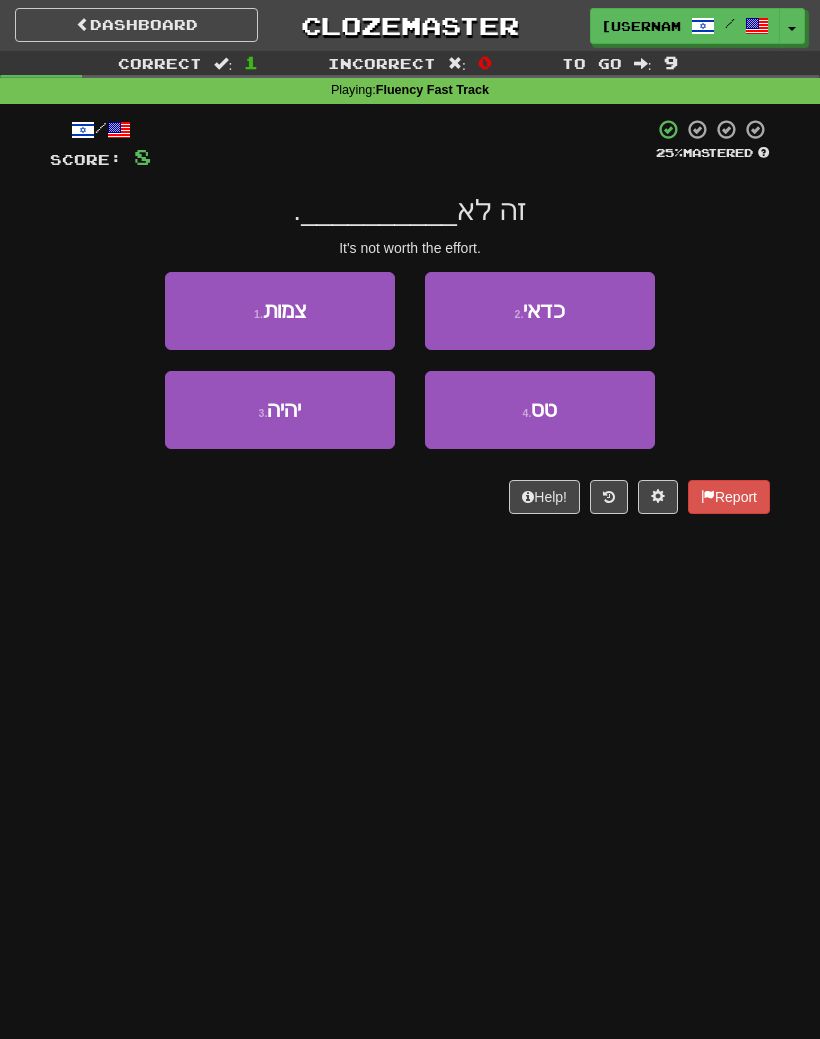 click on "כדאי" at bounding box center [544, 310] 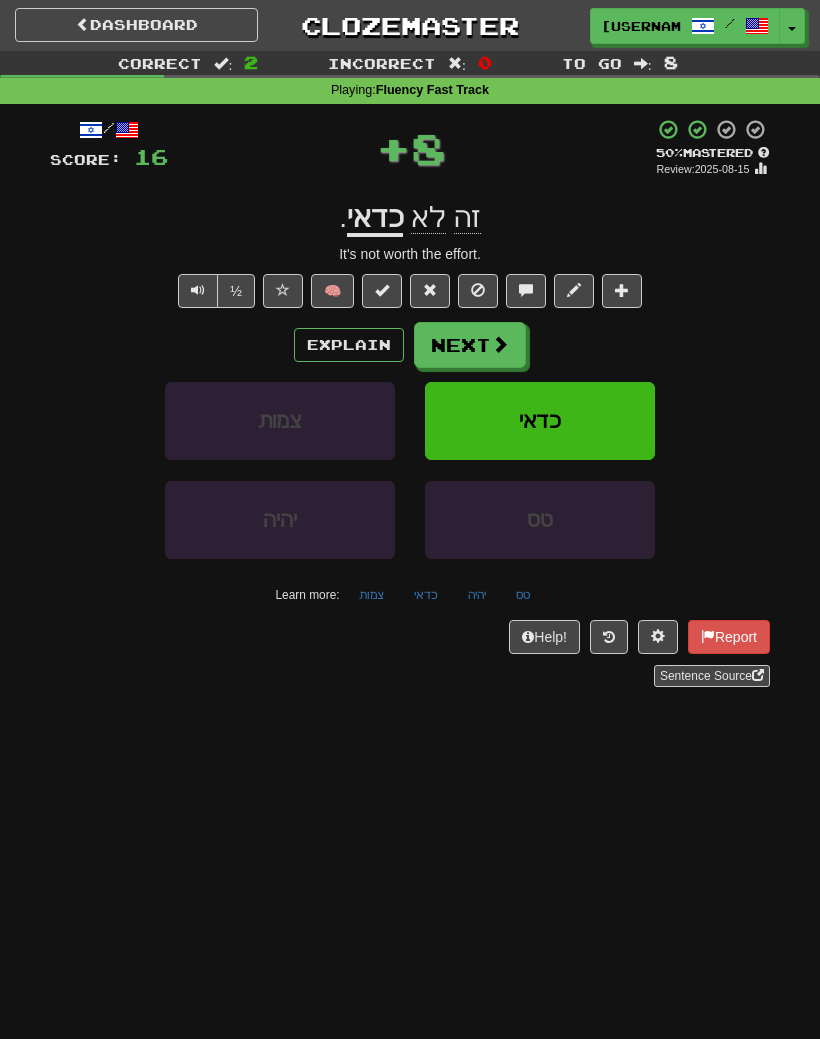 click on "Explain" at bounding box center [349, 345] 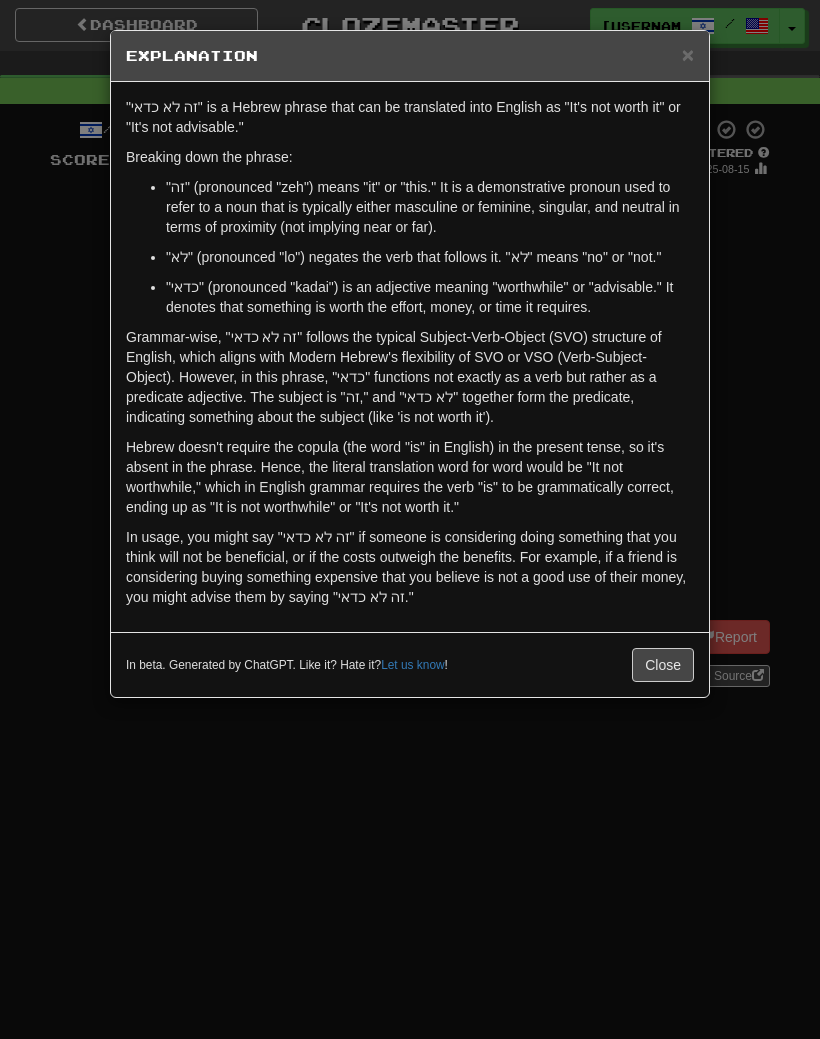 click on "Close" at bounding box center [663, 665] 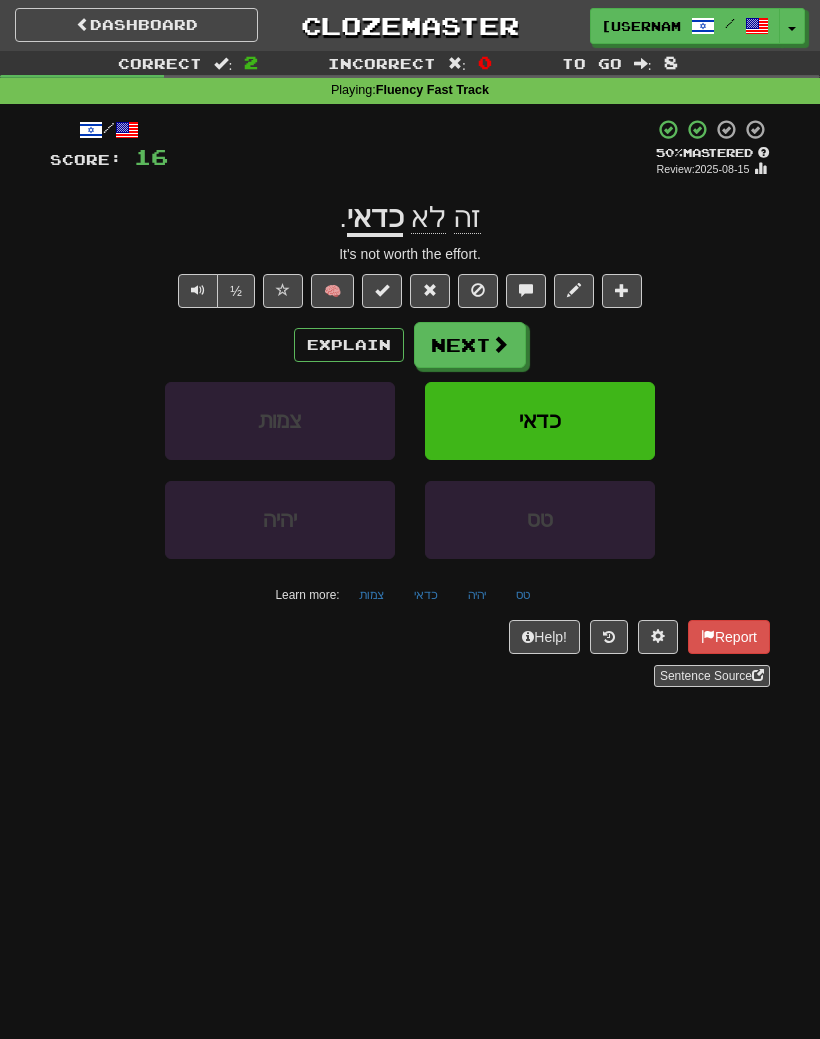 click at bounding box center [500, 344] 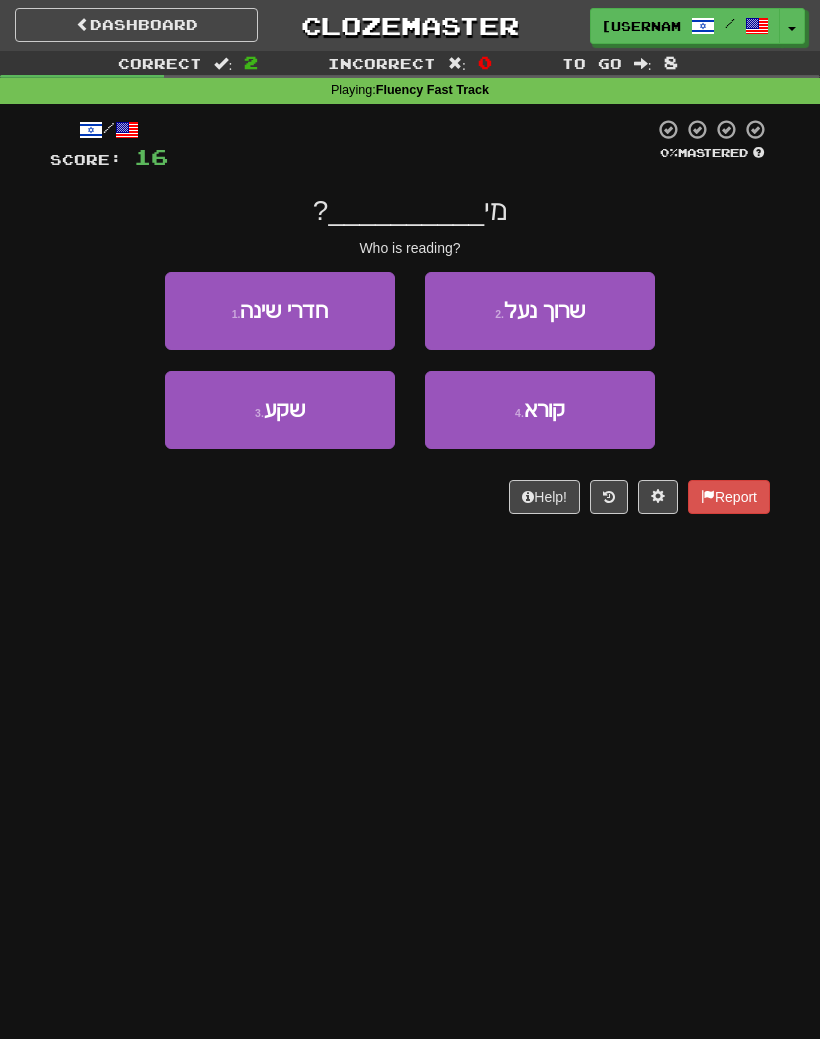 click on "4 .  קורא" at bounding box center (540, 410) 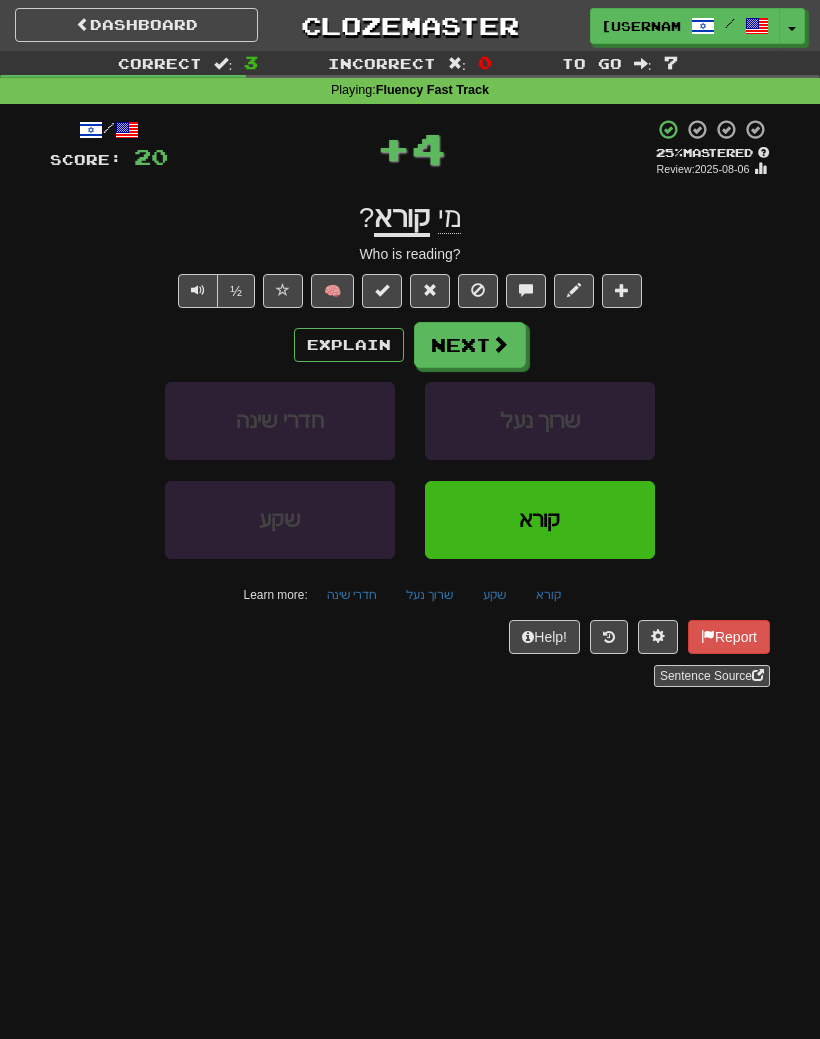 click on "Next" at bounding box center [470, 345] 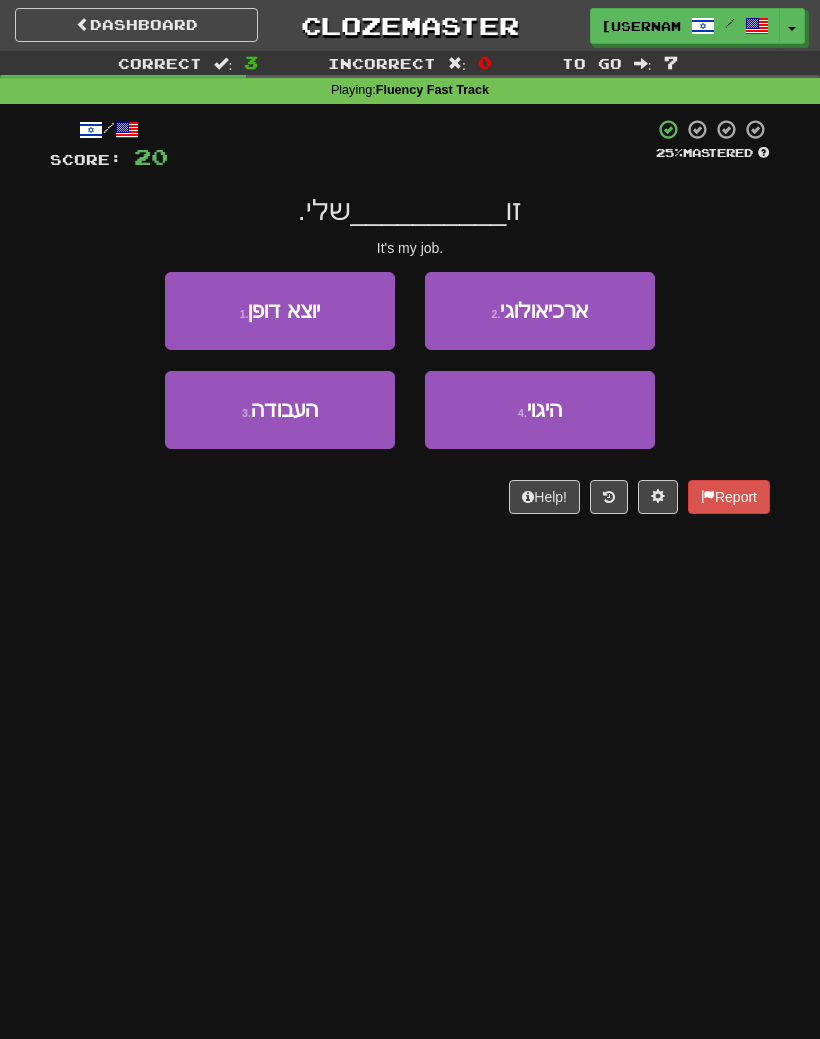 click on "3 .  העבודה" at bounding box center [280, 410] 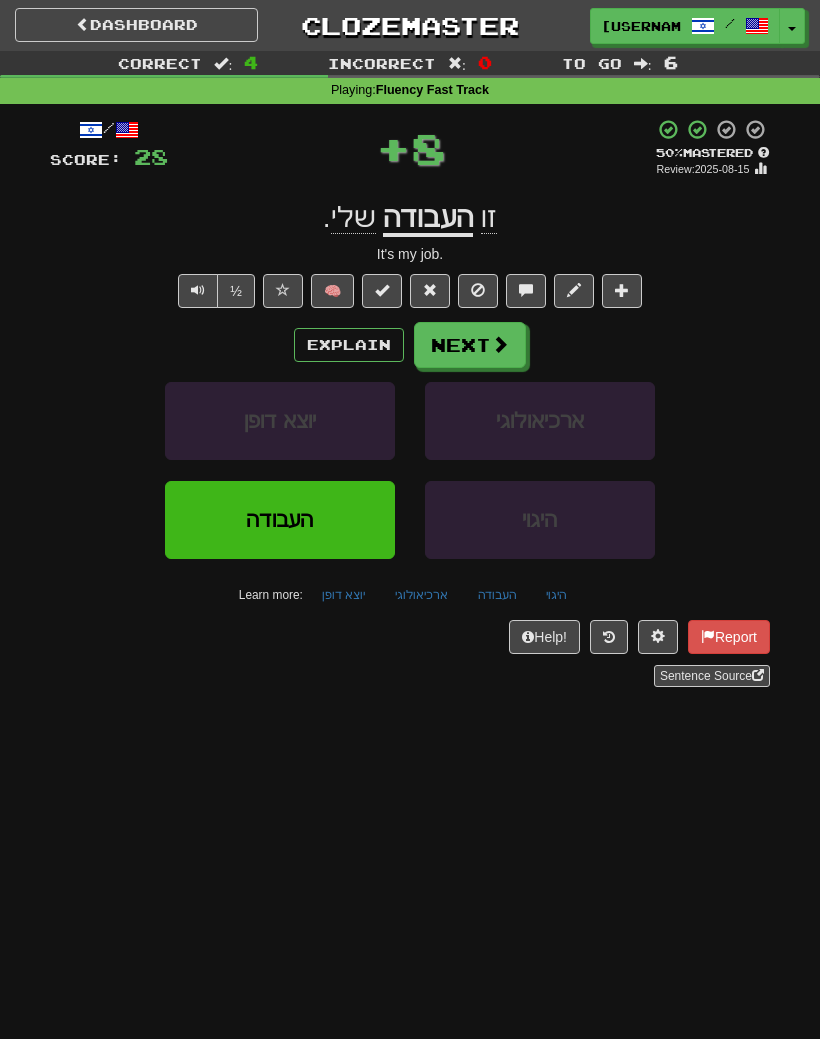 click on "Next" at bounding box center (470, 345) 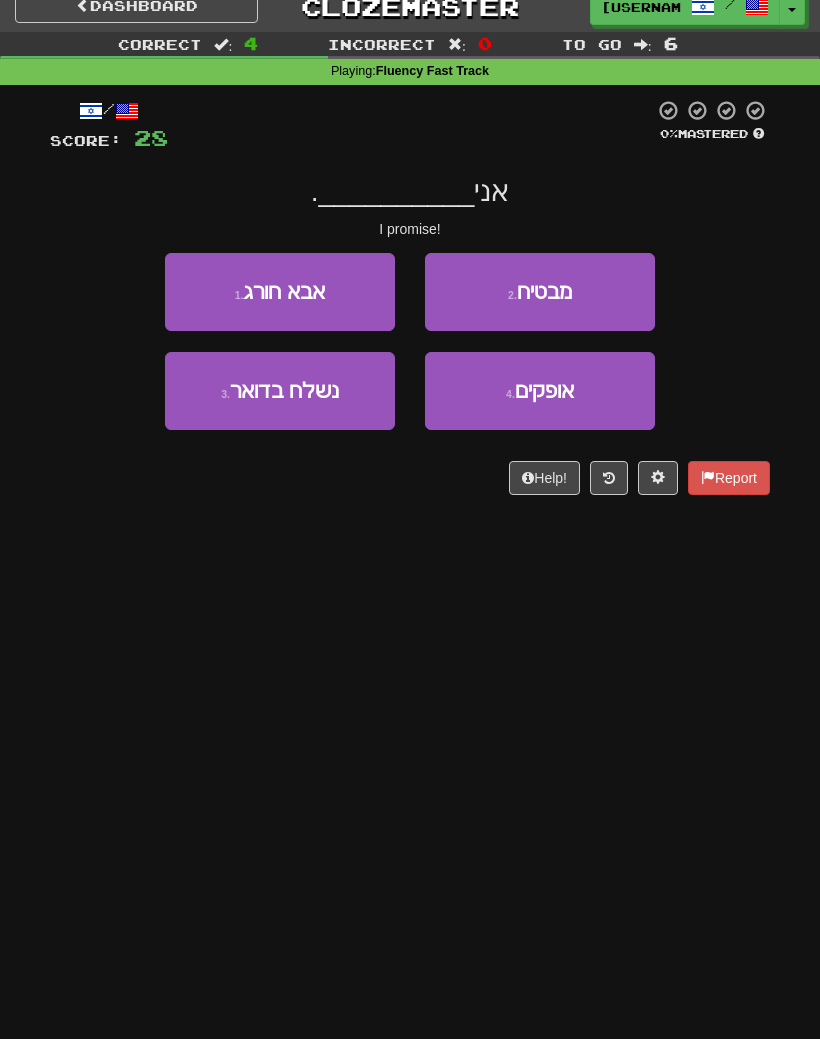 scroll, scrollTop: 19, scrollLeft: 0, axis: vertical 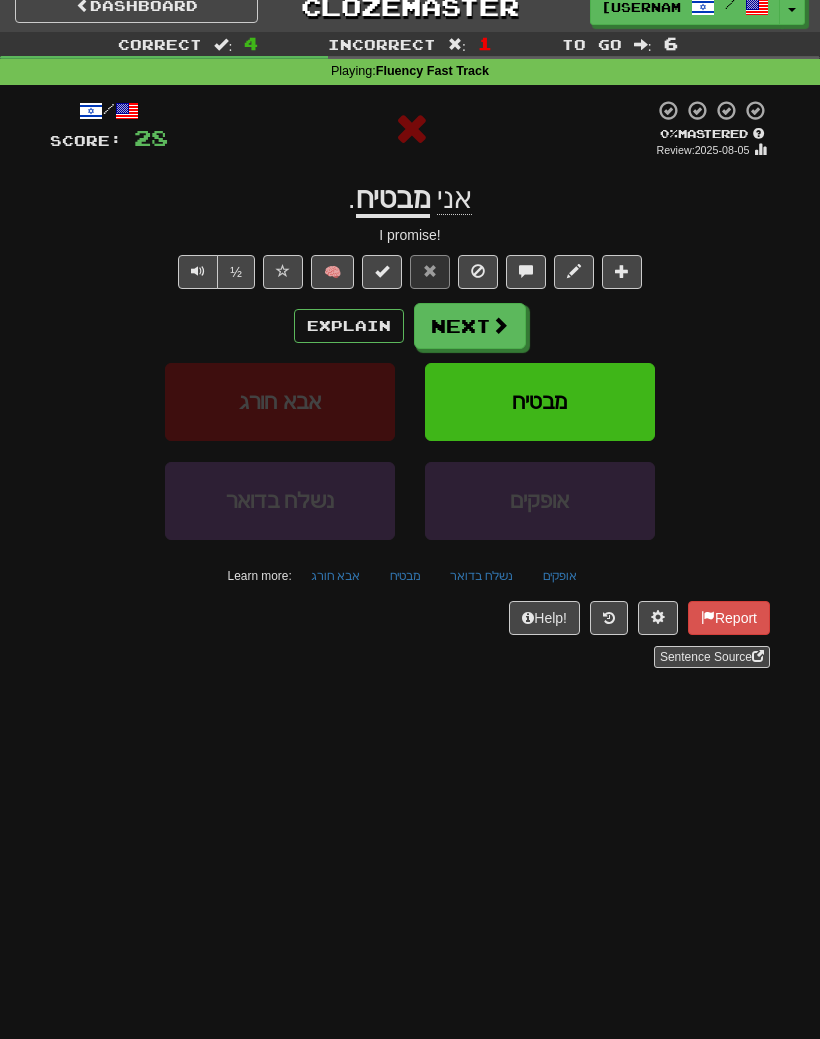 click on "Explain" at bounding box center (349, 326) 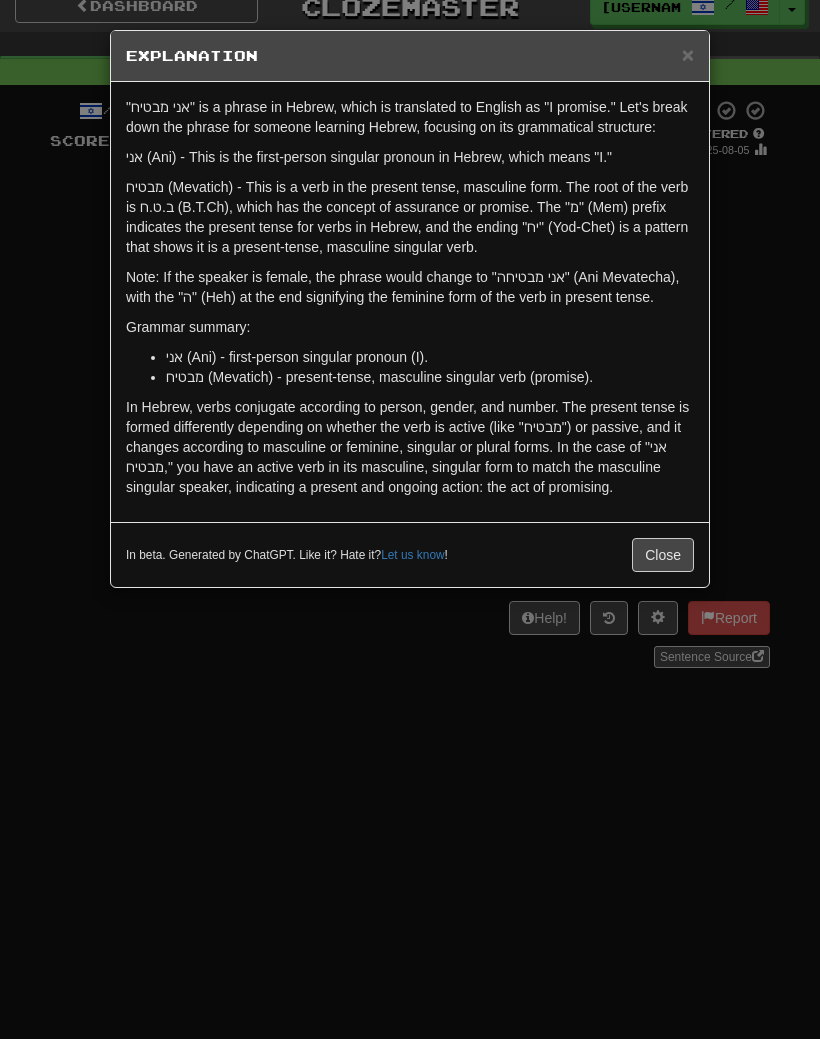 click on "Close" at bounding box center (663, 555) 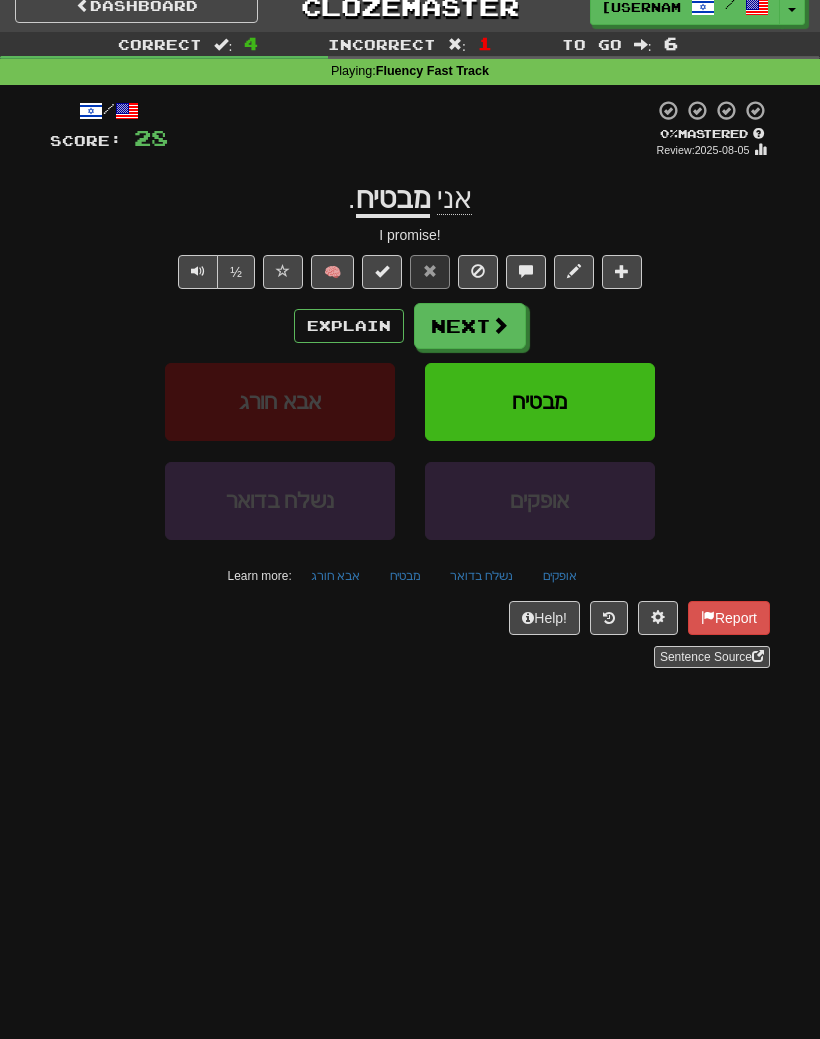 click on "Explain" at bounding box center [349, 326] 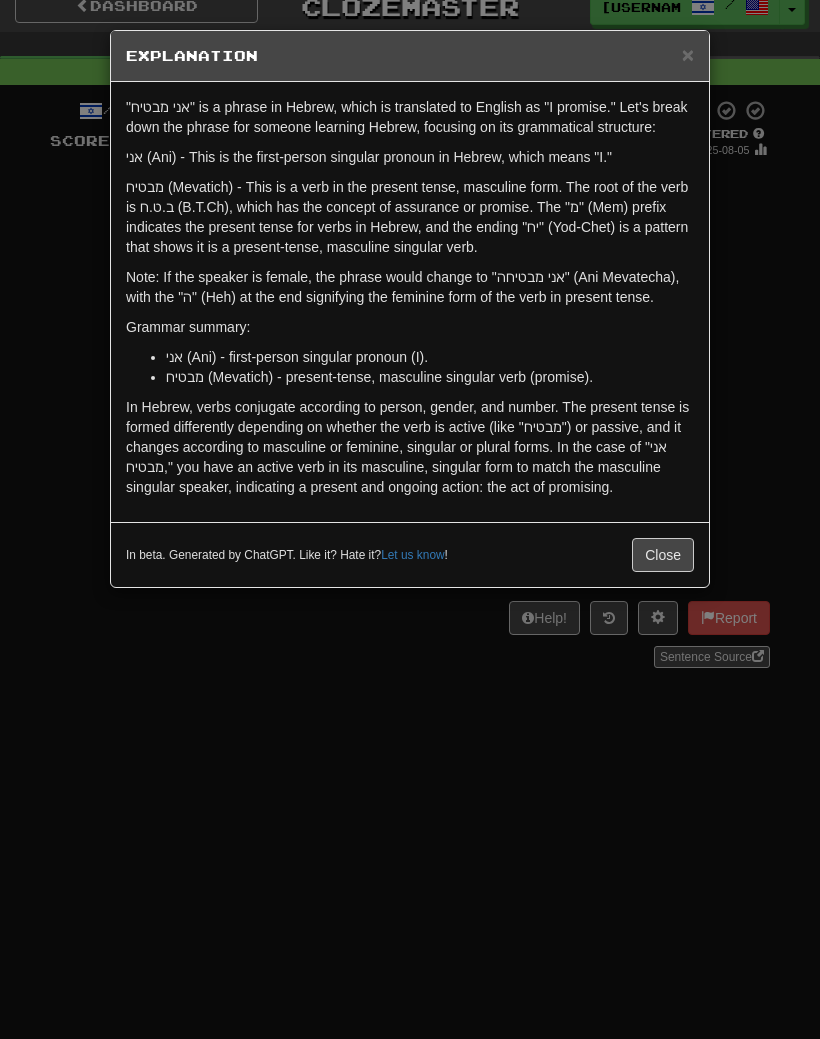 click on "Close" at bounding box center [663, 555] 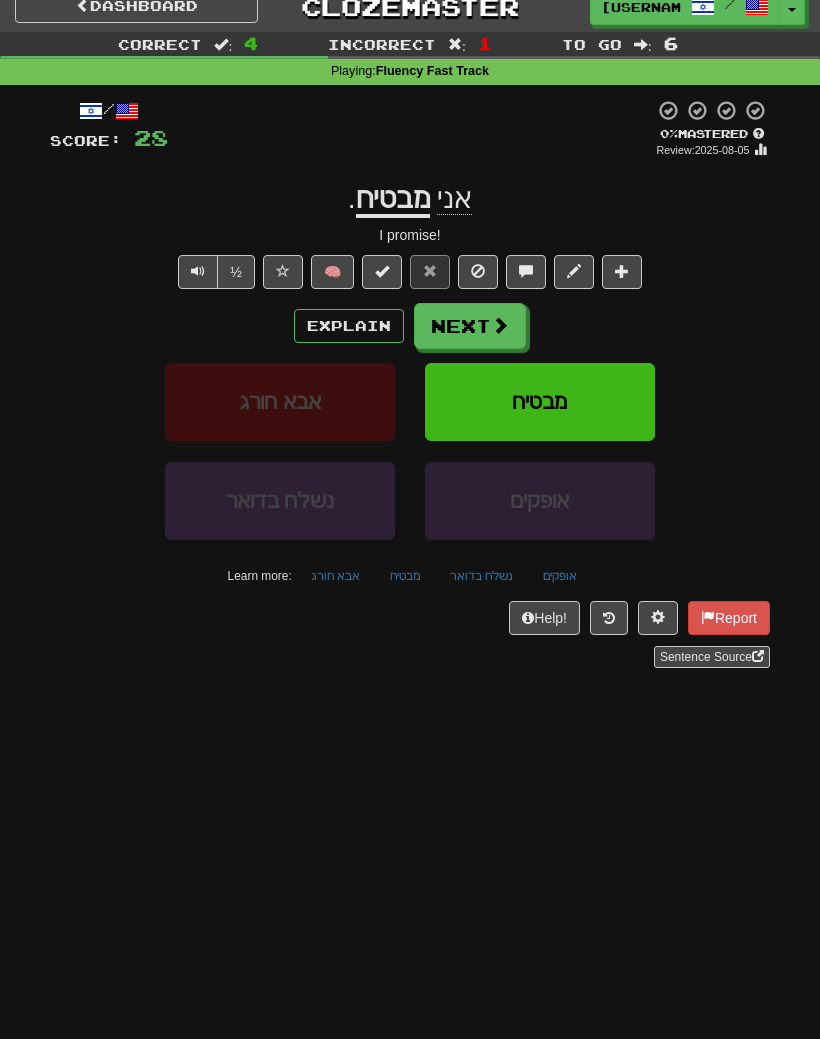 click on "/  Score:   28 0 %  Mastered Review:  2025-08-05 אני   מבטיח . I promise! ½ 🧠 Explain Next אבא חורג מבטיח נשלח בדואר אופקים Learn more: אבא חורג מבטיח נשלח בדואר אופקים  Help!  Report Sentence Source" at bounding box center (410, 383) 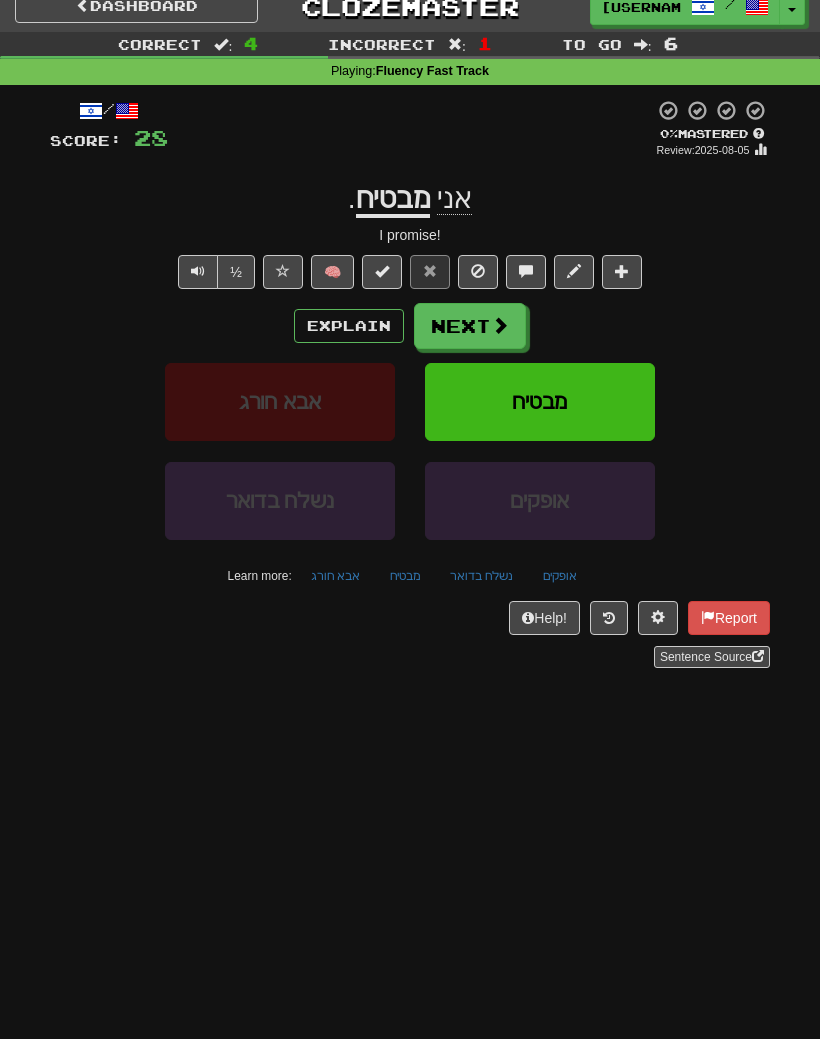 click at bounding box center (198, 272) 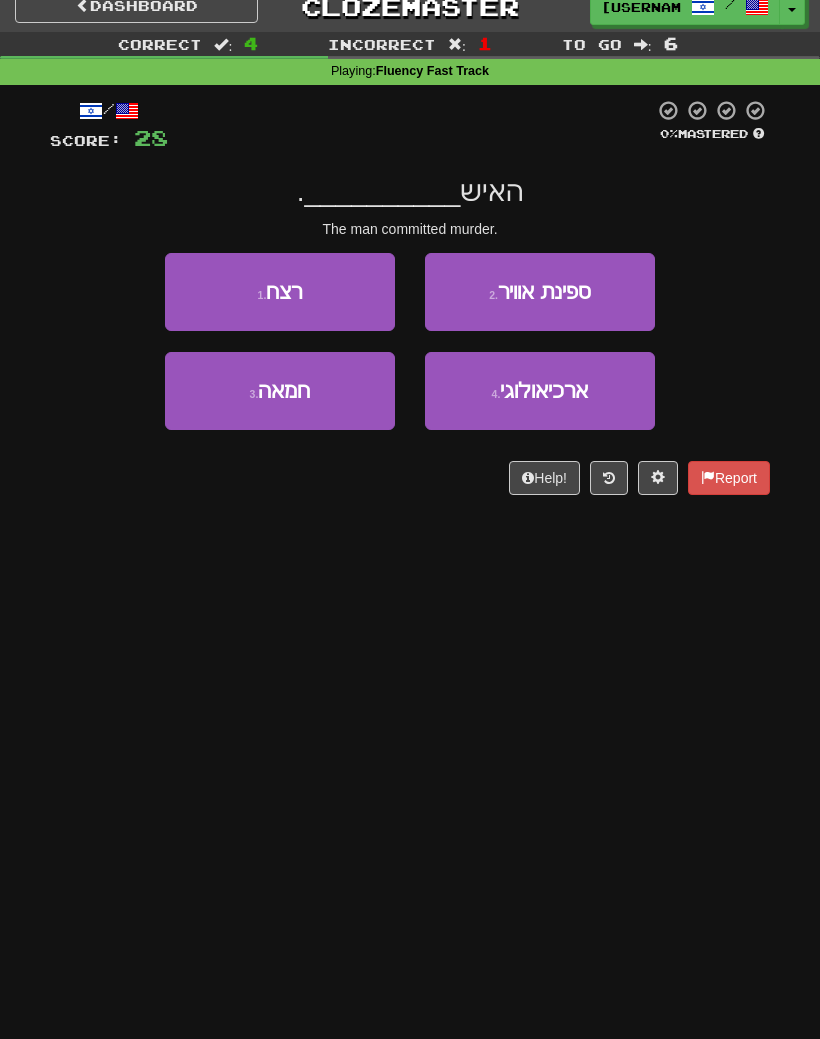 click on "3 .  חמאה" at bounding box center [280, 391] 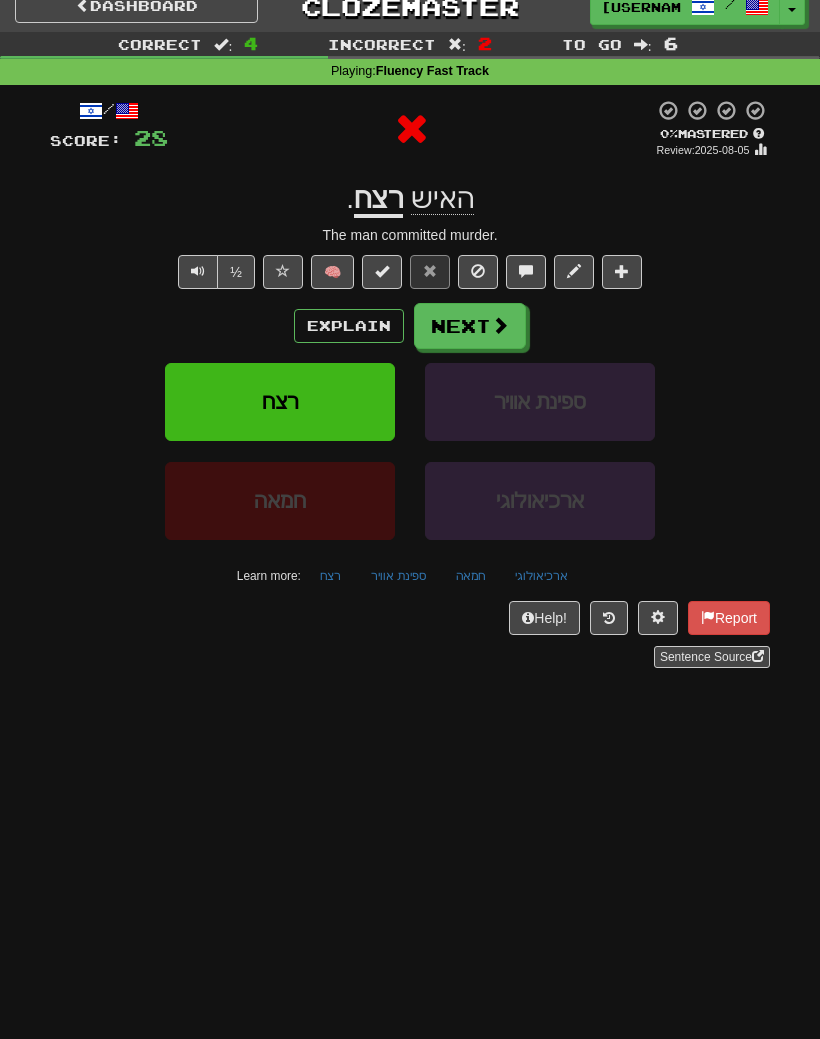 click on "Explain" at bounding box center [349, 326] 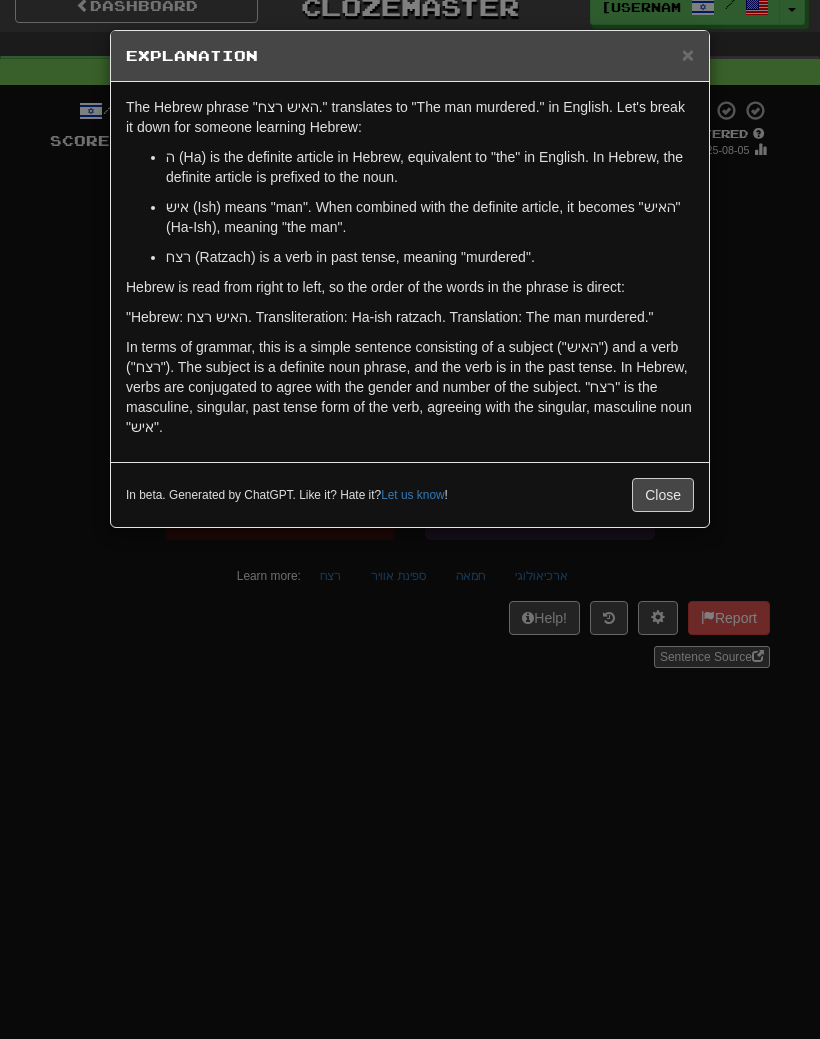 click on "× Explanation The Hebrew phrase "האיש רצח." translates to "The man murdered." in English. Let's break it down for someone learning Hebrew:
ה (Ha) is the definite article in Hebrew, equivalent to "the" in English. In Hebrew, the definite article is prefixed to the noun.
איש (Ish) means "man". When combined with the definite article, it becomes "האיש" (Ha-Ish), meaning "the man".
רצח (Ratzach) is a verb in past tense, meaning "murdered".
Hebrew is read from right to left, so the order of the words in the phrase is direct:
"Hebrew: האיש רצח.
Transliteration: Ha-ish ratzach.
Translation: The man murdered."
In beta. Generated by ChatGPT. Like it? Hate it?  Let us know ! Close" at bounding box center (410, 519) 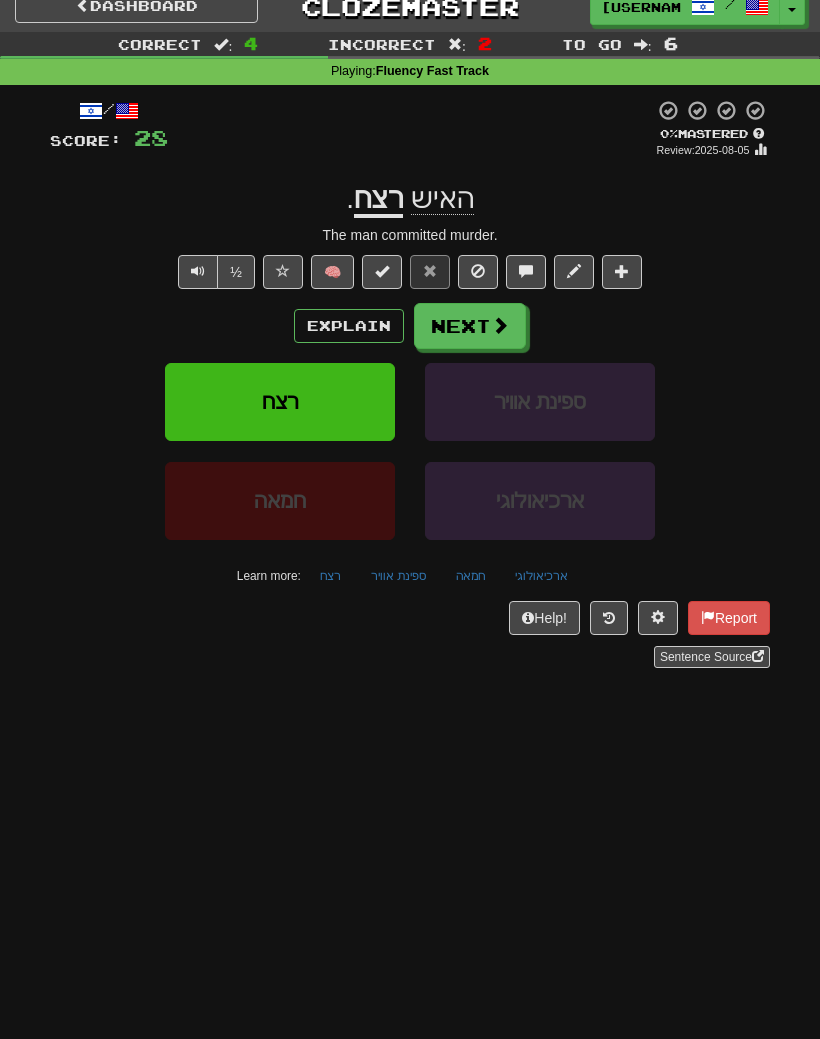 click at bounding box center [198, 272] 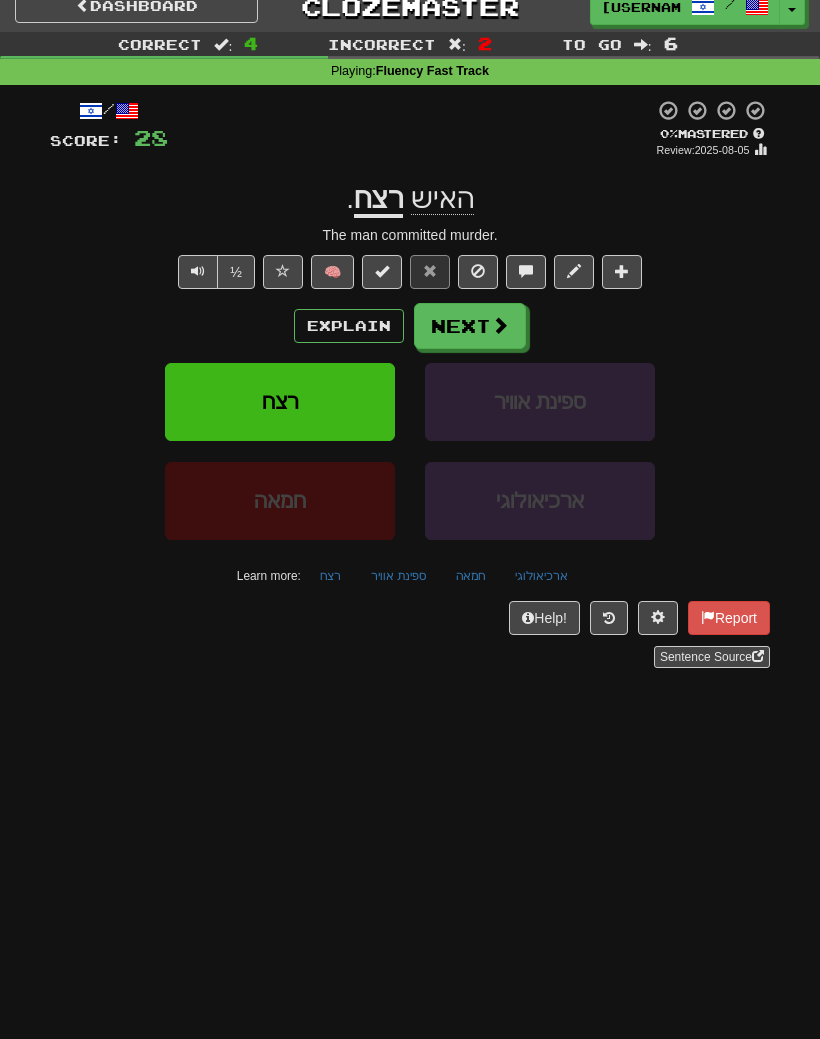 click on "Next" at bounding box center [470, 326] 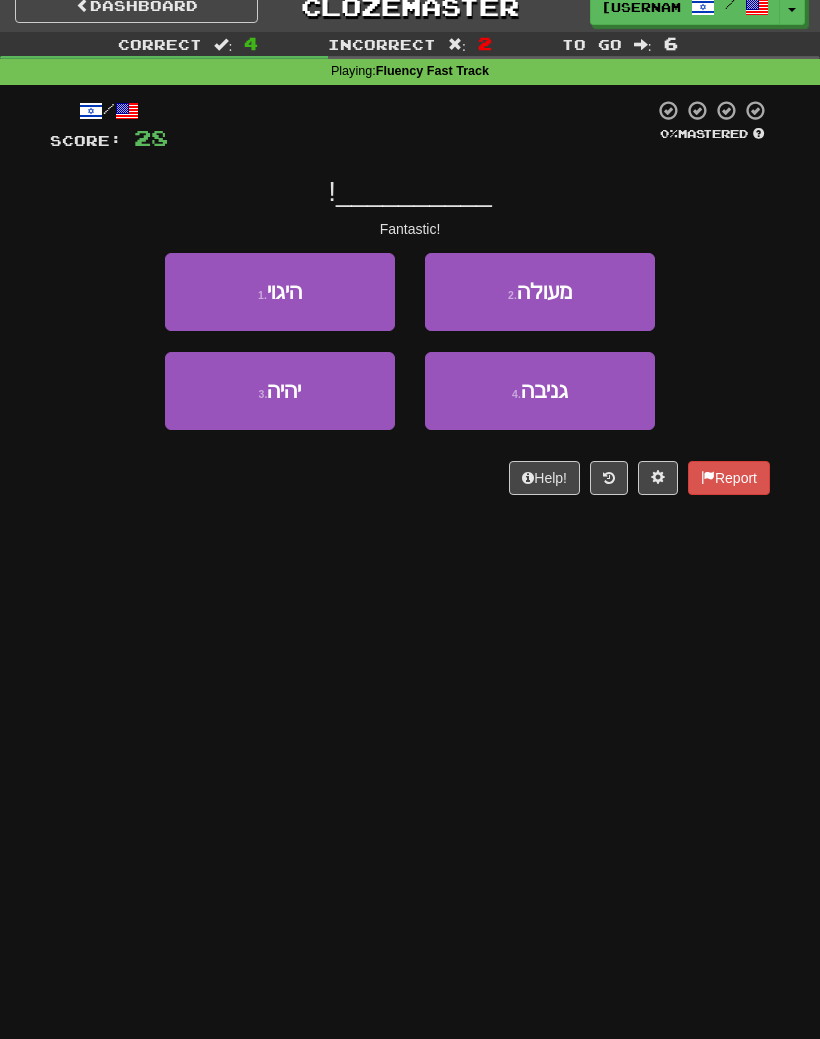click on "1 .  היגוי" at bounding box center (280, 292) 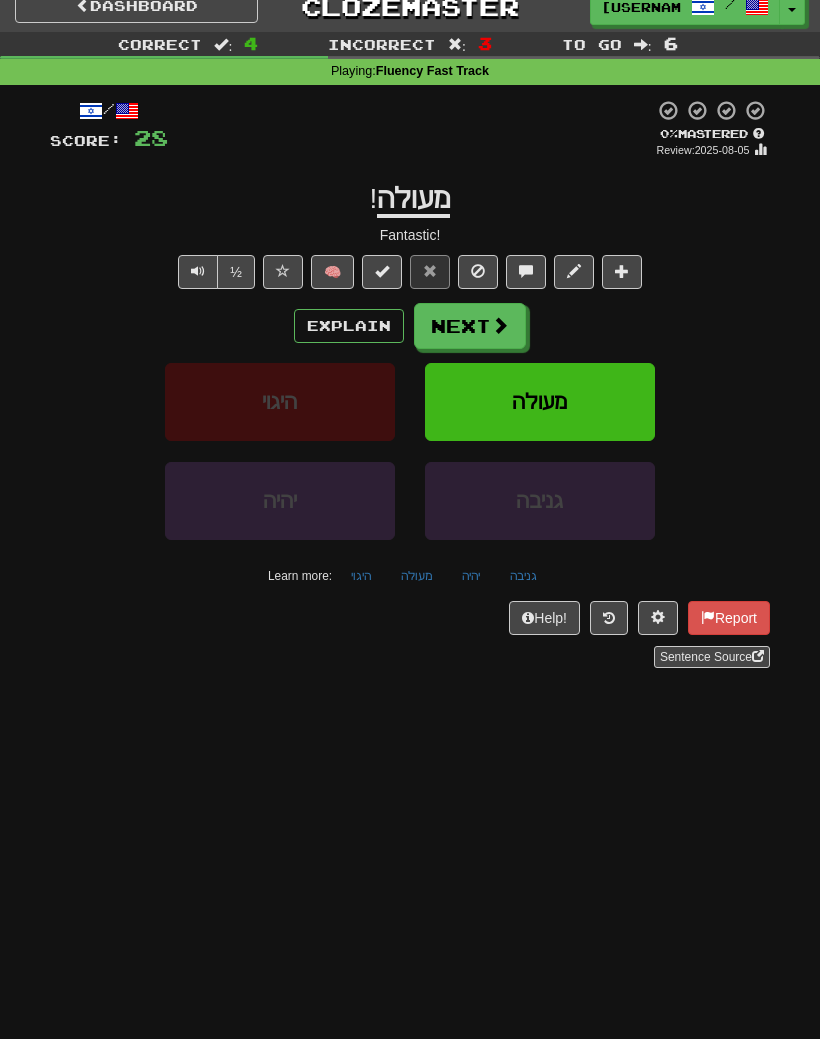 scroll, scrollTop: 19, scrollLeft: 0, axis: vertical 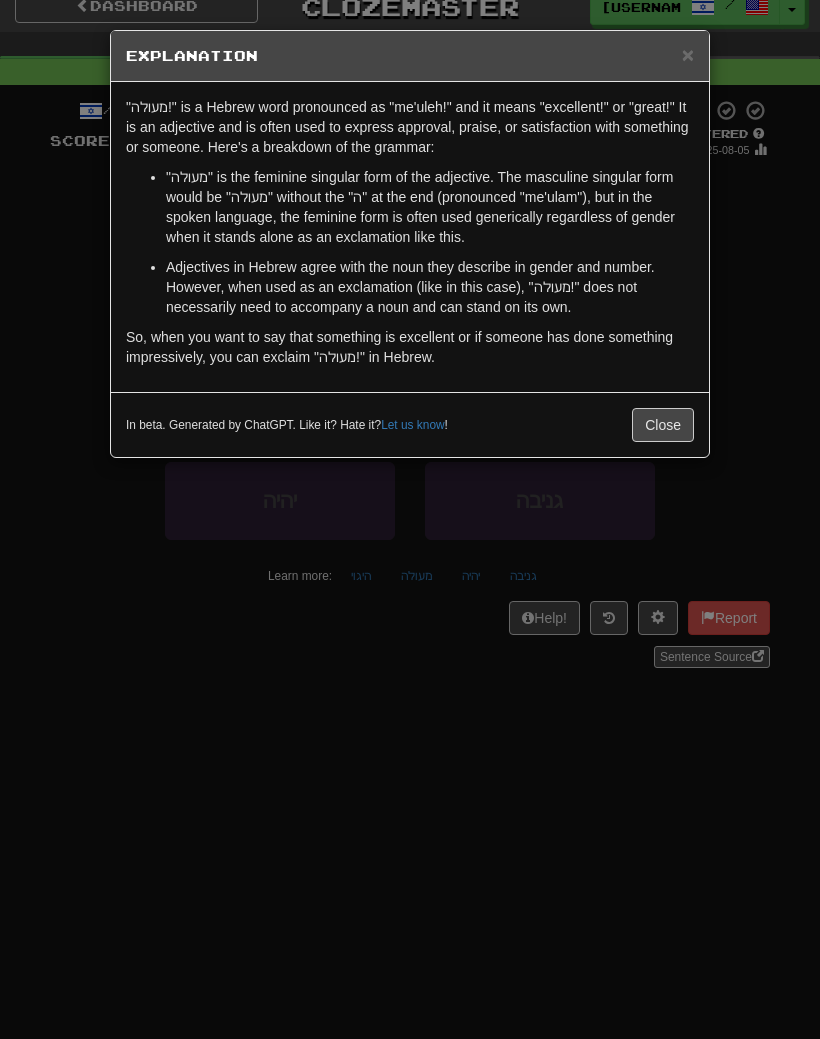 click on "Close" at bounding box center (663, 425) 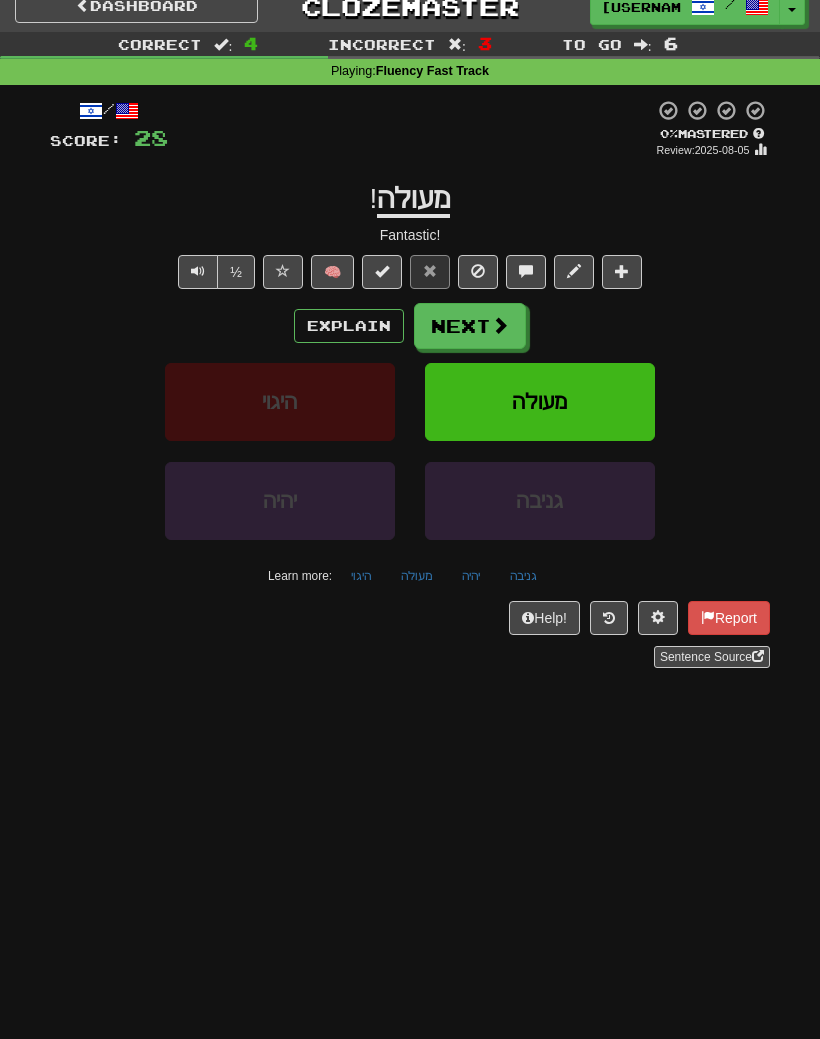 click on "½" at bounding box center [236, 272] 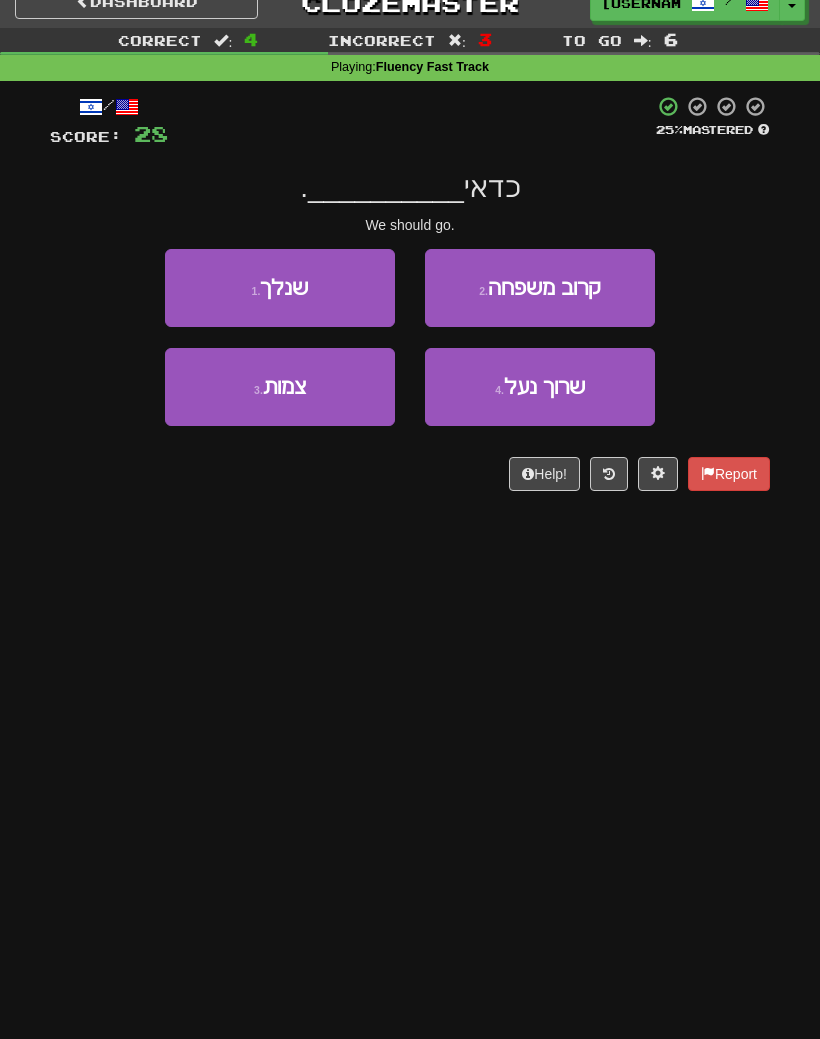 scroll, scrollTop: 9, scrollLeft: 0, axis: vertical 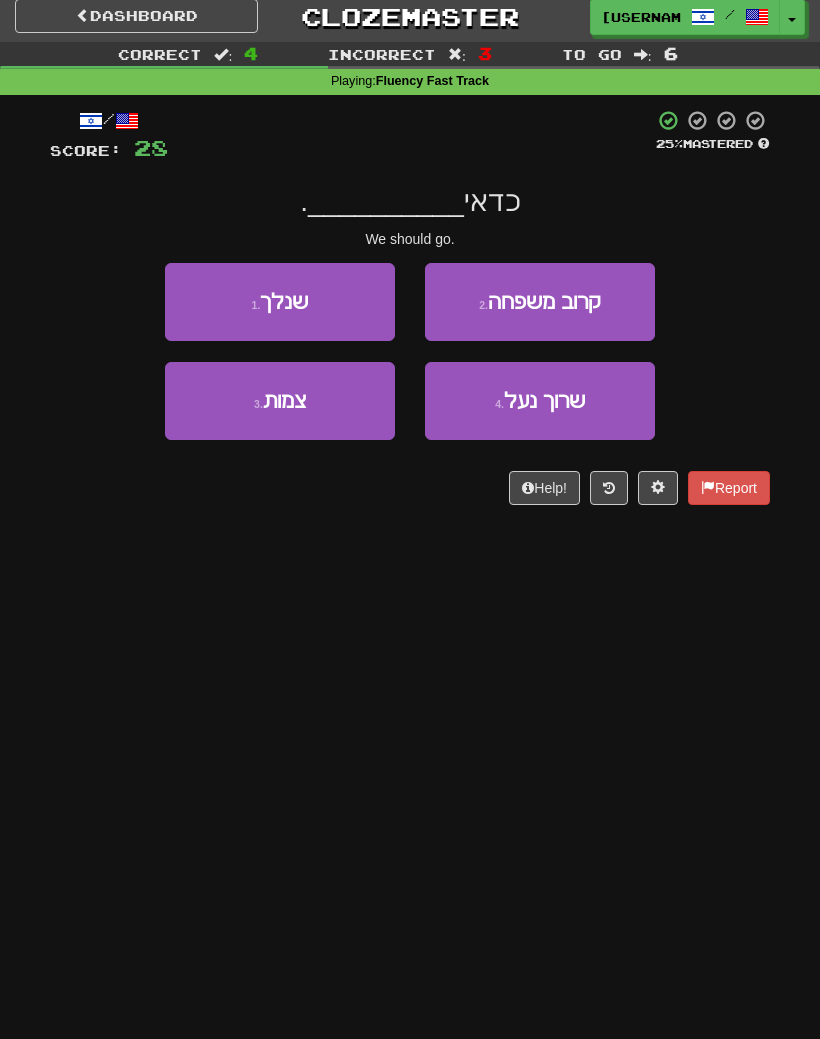 click on "1 .  שנלך" at bounding box center [280, 302] 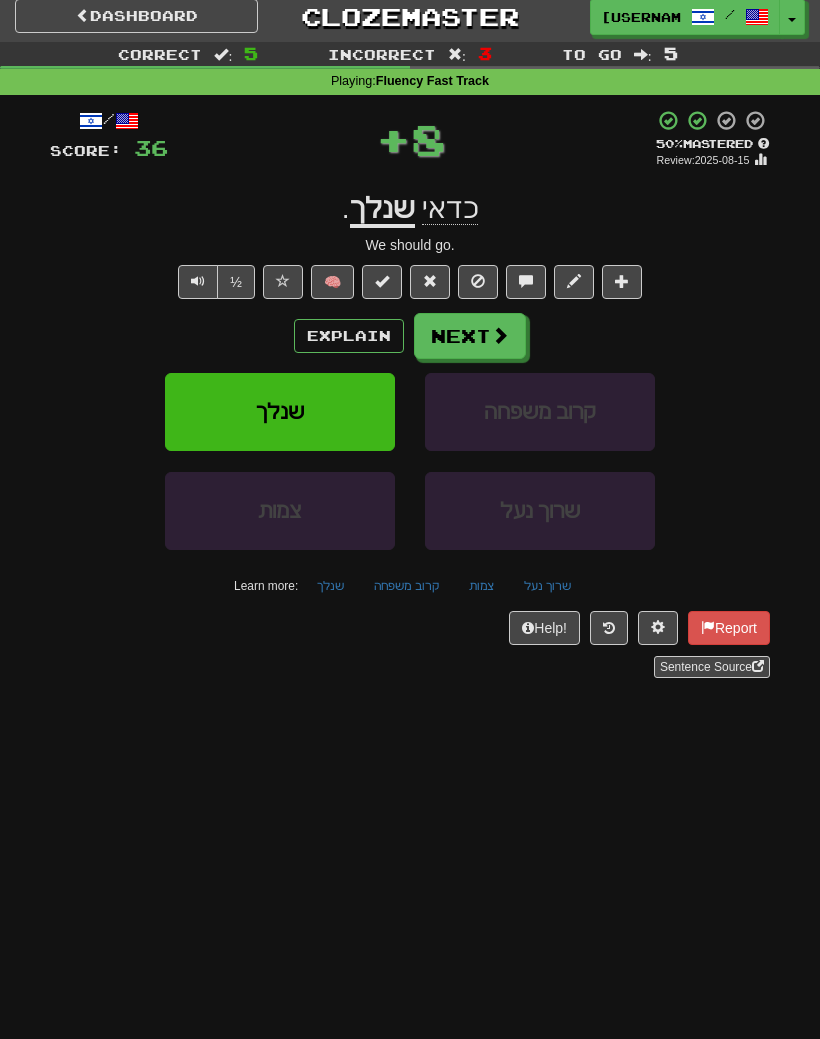 click on "Next" at bounding box center (470, 336) 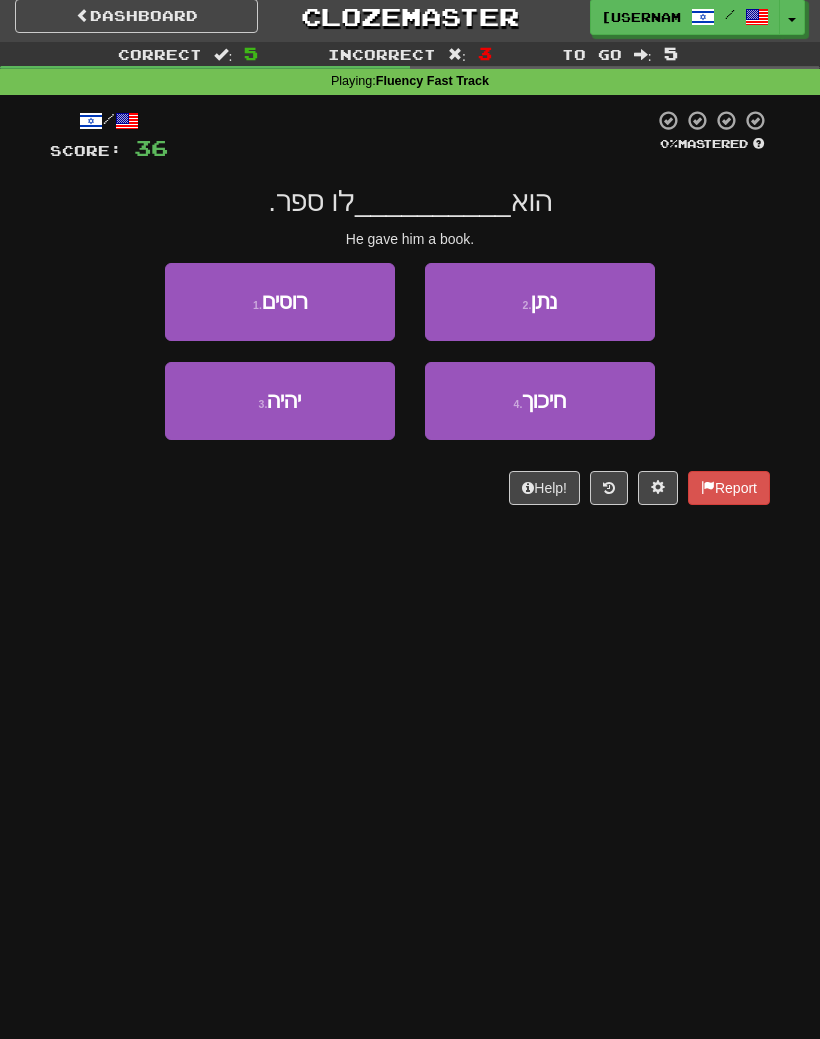 scroll, scrollTop: 0, scrollLeft: 0, axis: both 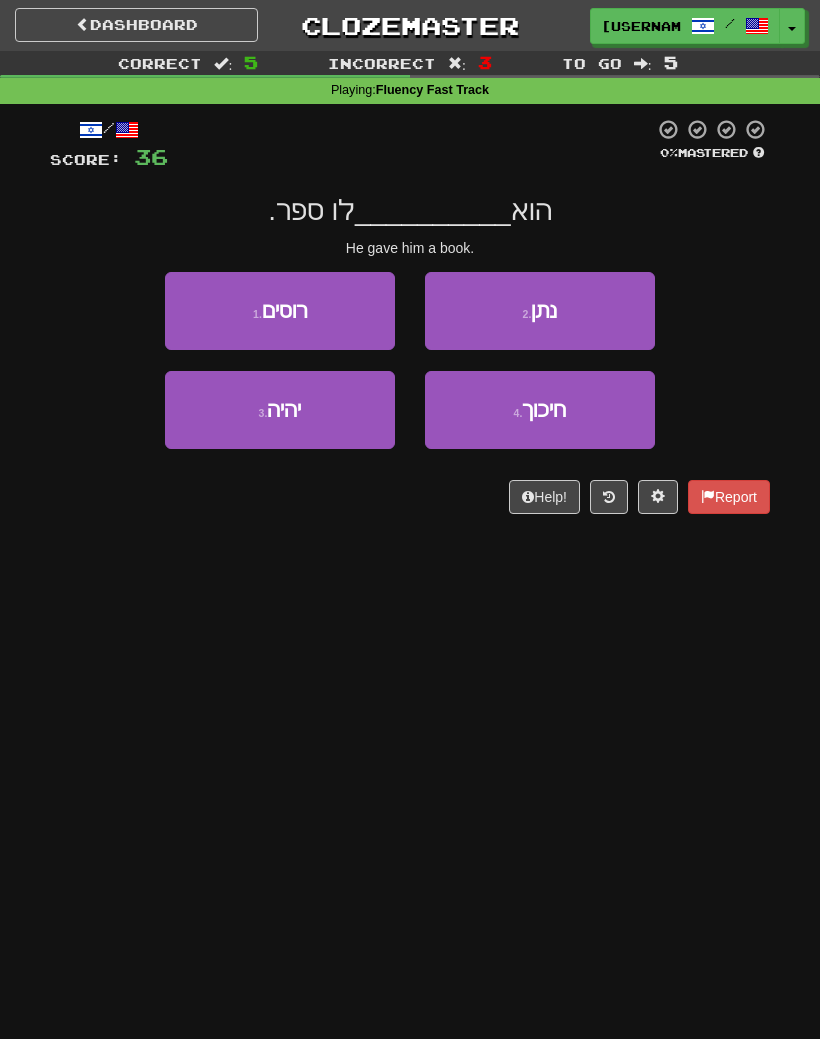 click on "2 .  נתן" at bounding box center [540, 311] 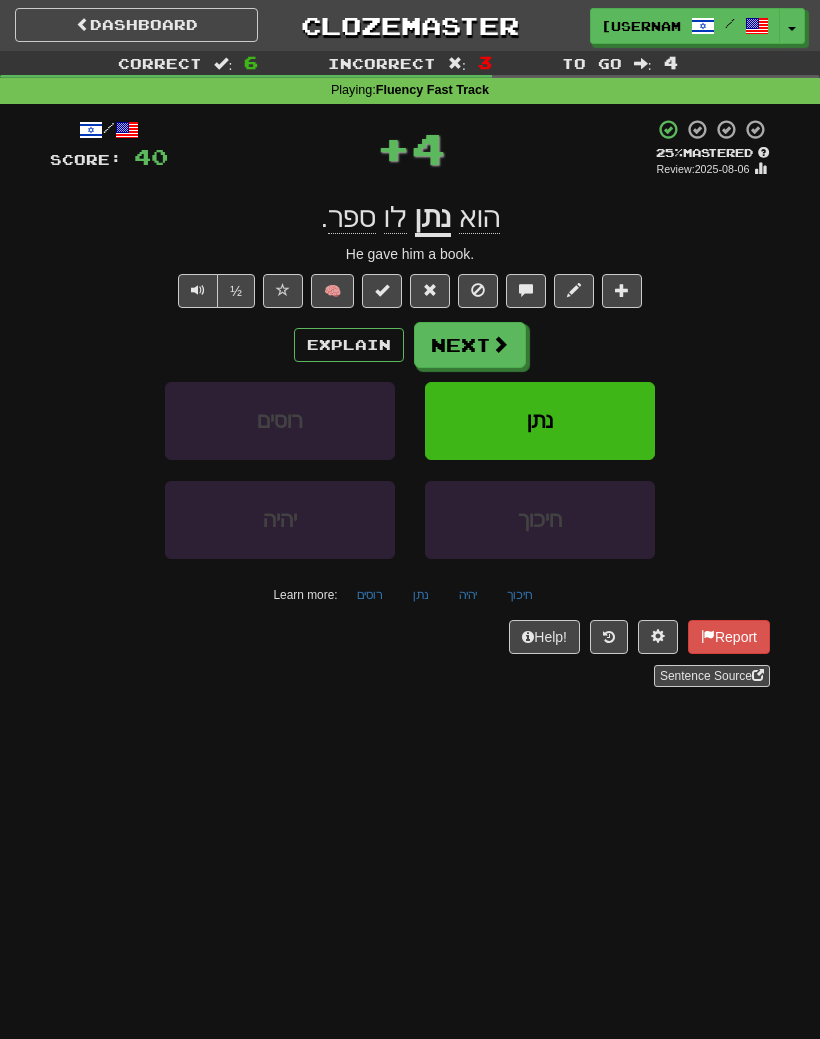 click on "Next" at bounding box center [470, 345] 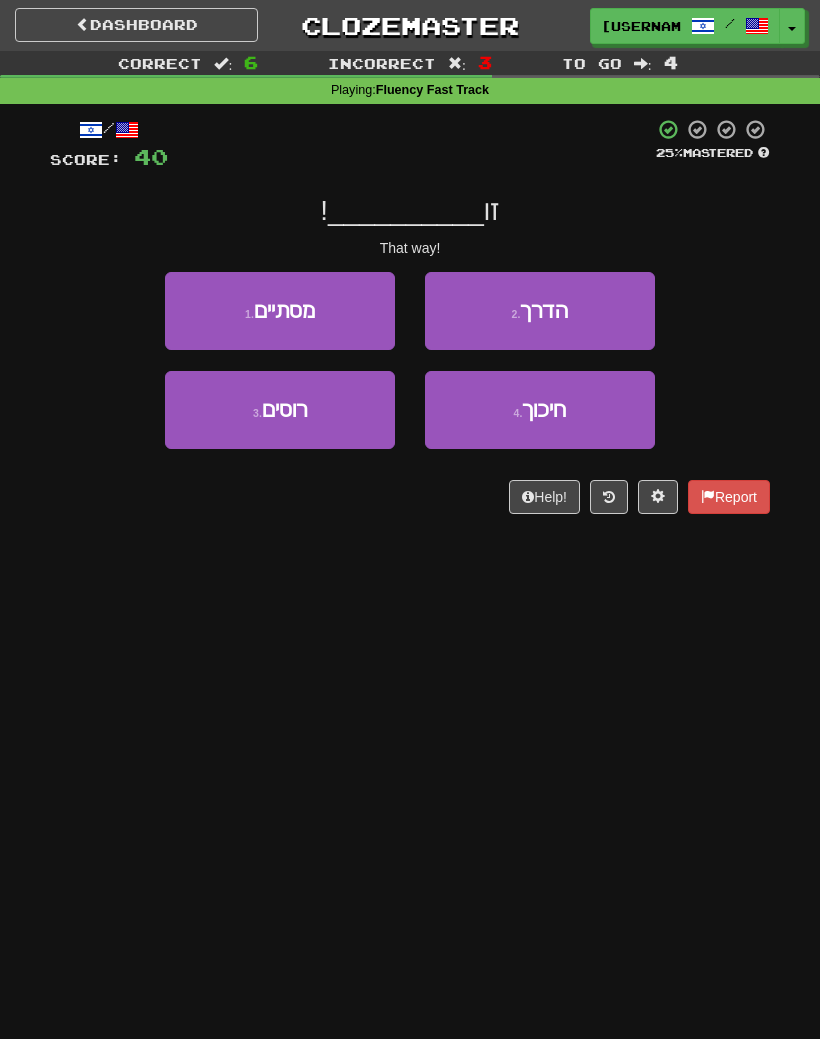 click on "2 .  הדרך" at bounding box center [540, 311] 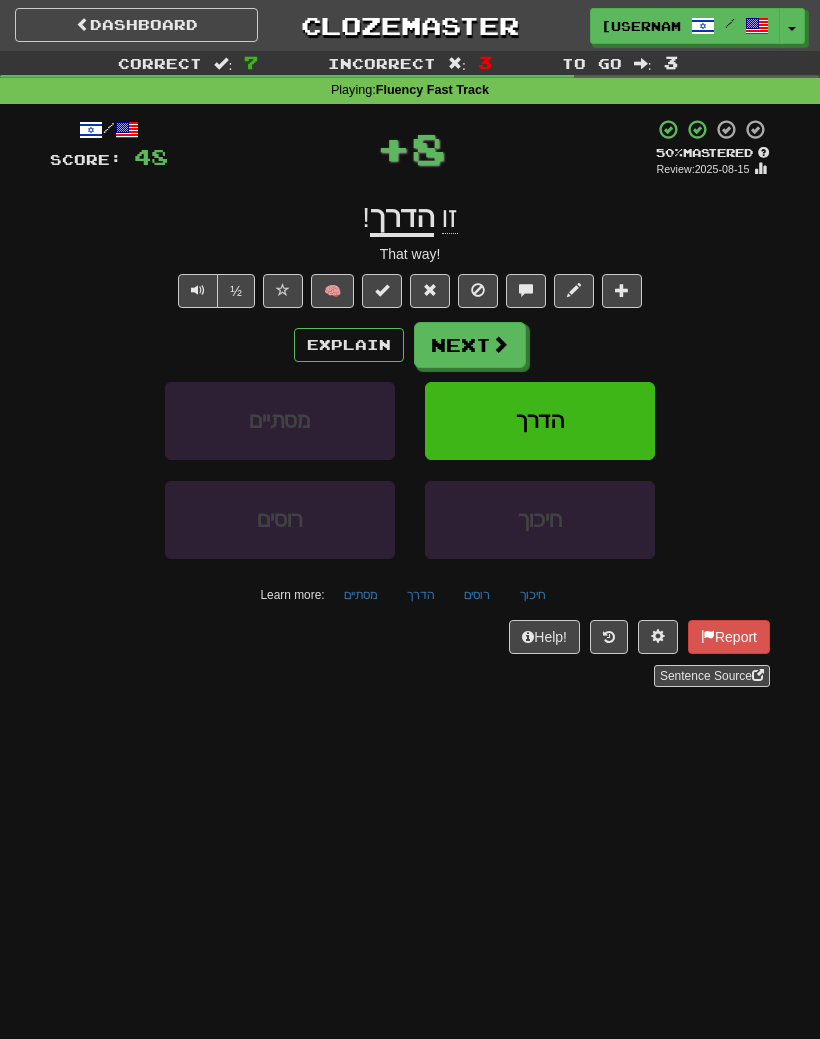 click on "Next" at bounding box center [470, 345] 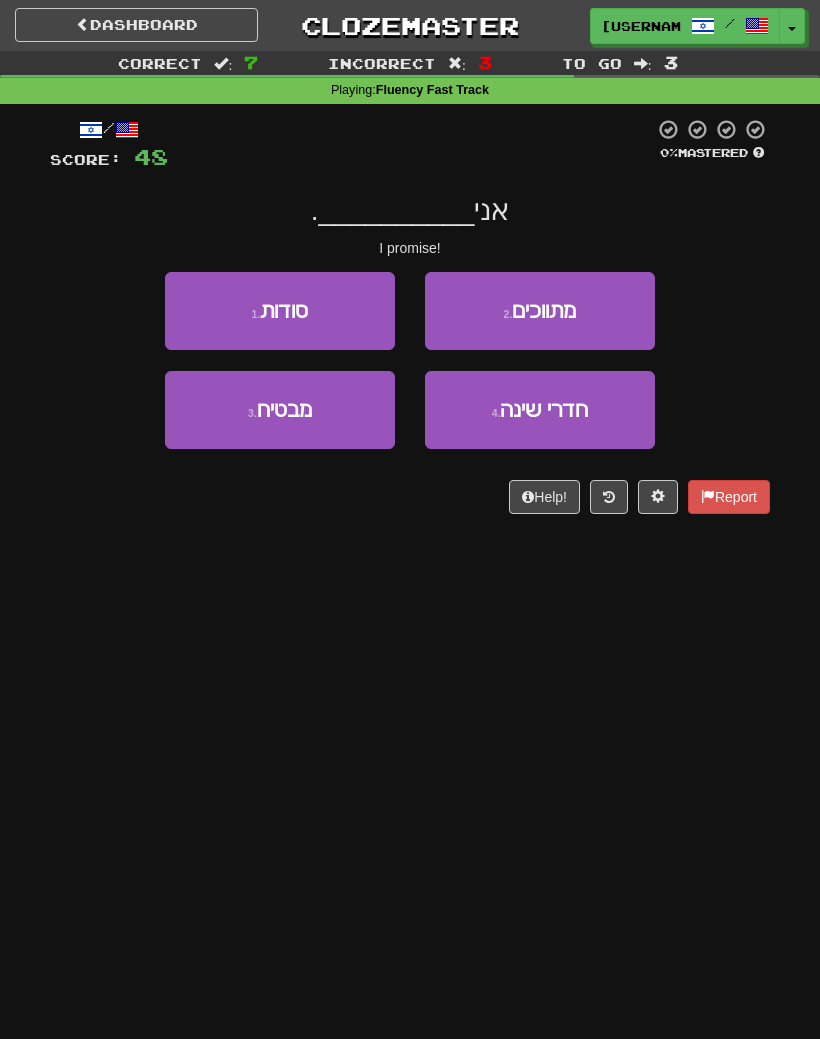 click on "3 .  מבטיח" at bounding box center [280, 410] 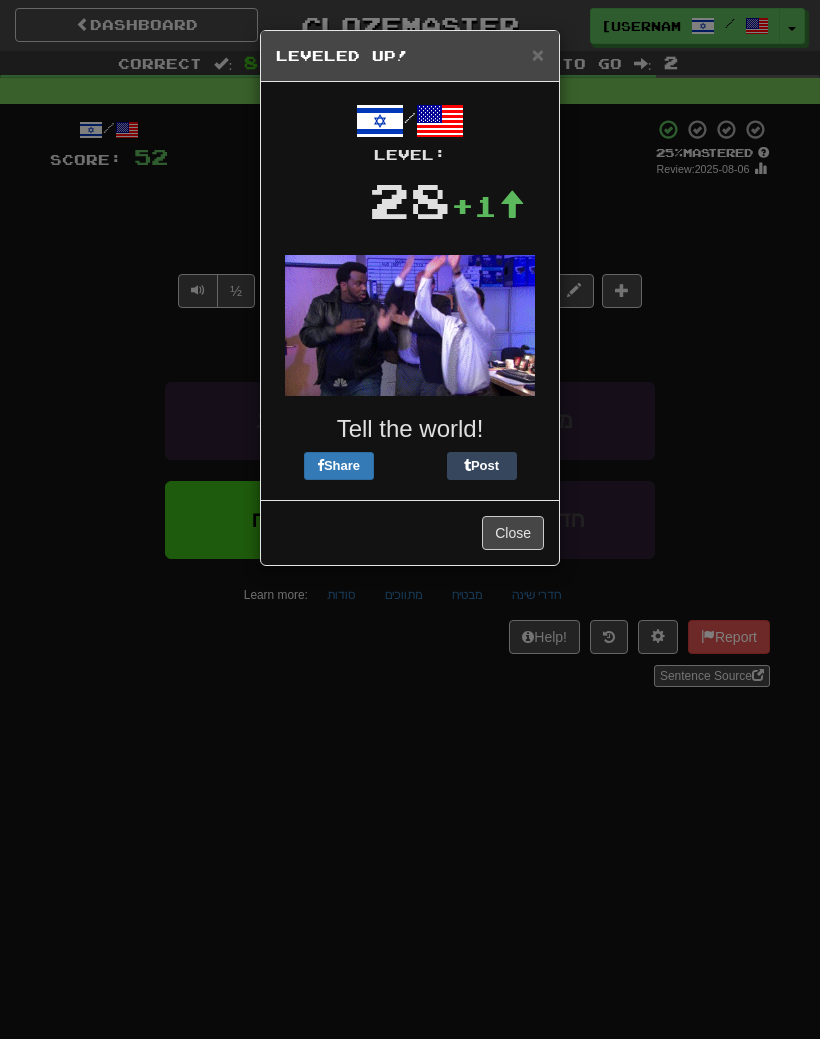 click on "× Leveled Up!  /  Level: 28 +1 Tell the world!  Share  Post Close" at bounding box center [410, 519] 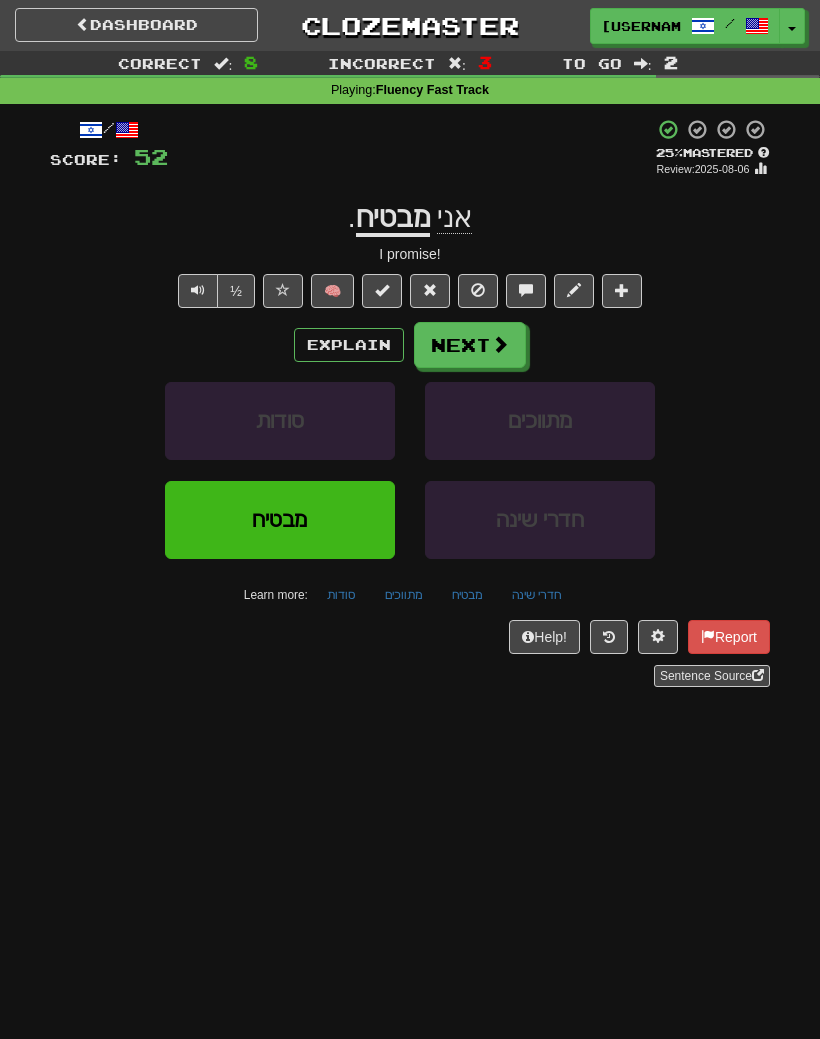 click on "[USERNAME]
/
Toggle Dropdown
Dashboard
Leaderboard
Activity Feed
Notifications
Profile
Discussions
עברית
/
English
Streak:
0
Review:
40
Points Today: 0
Languages
Account
Logout" at bounding box center [683, 26] 